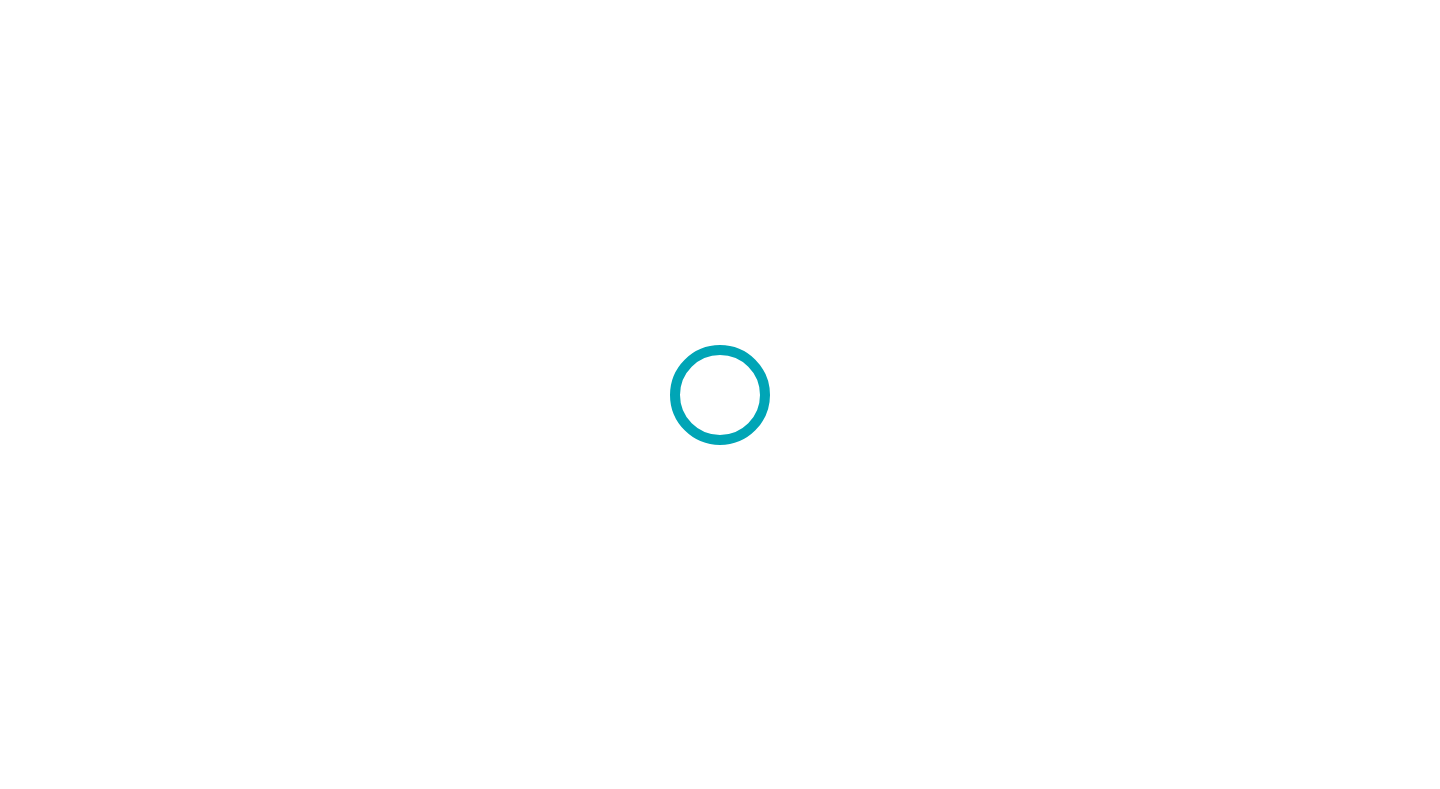 scroll, scrollTop: 0, scrollLeft: 0, axis: both 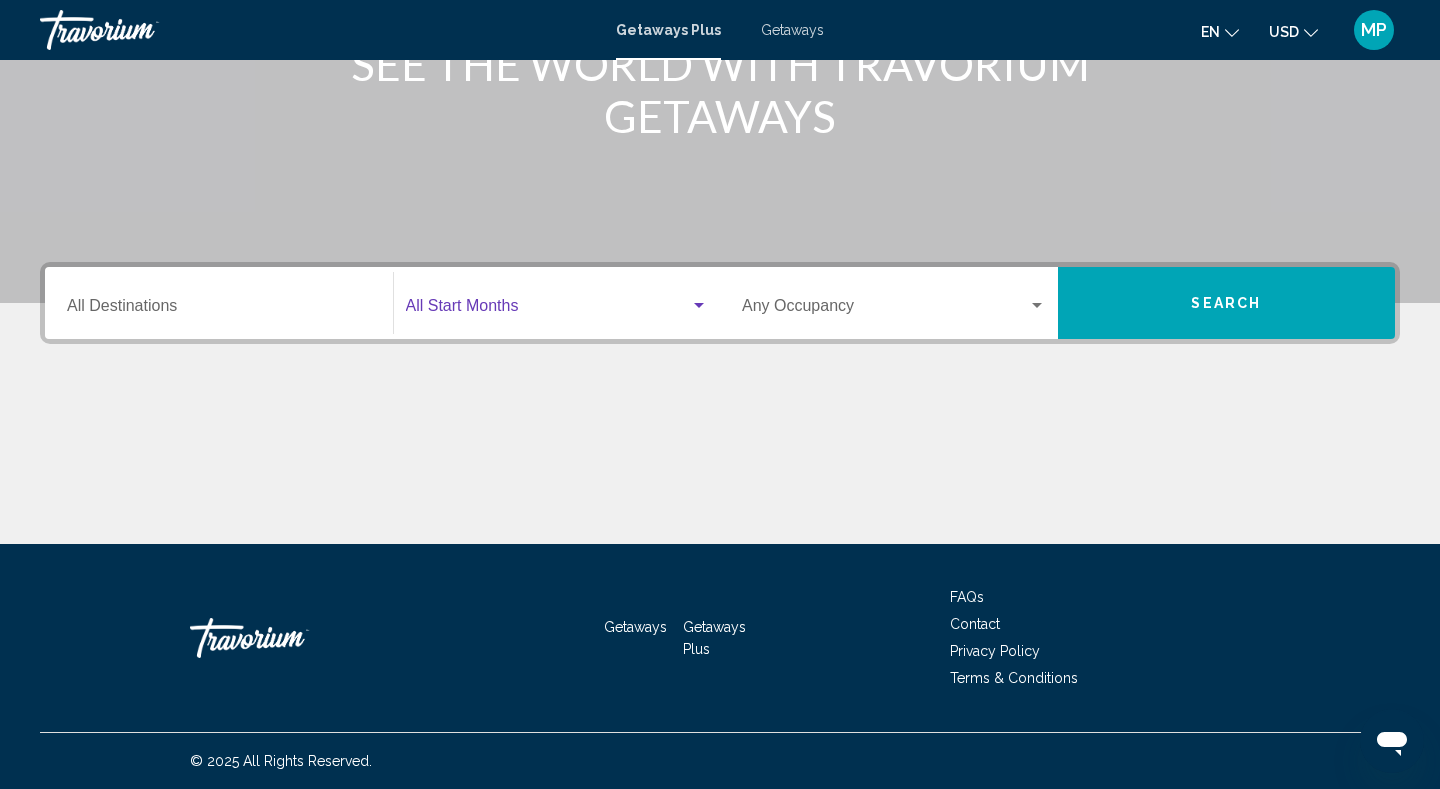 click at bounding box center [548, 310] 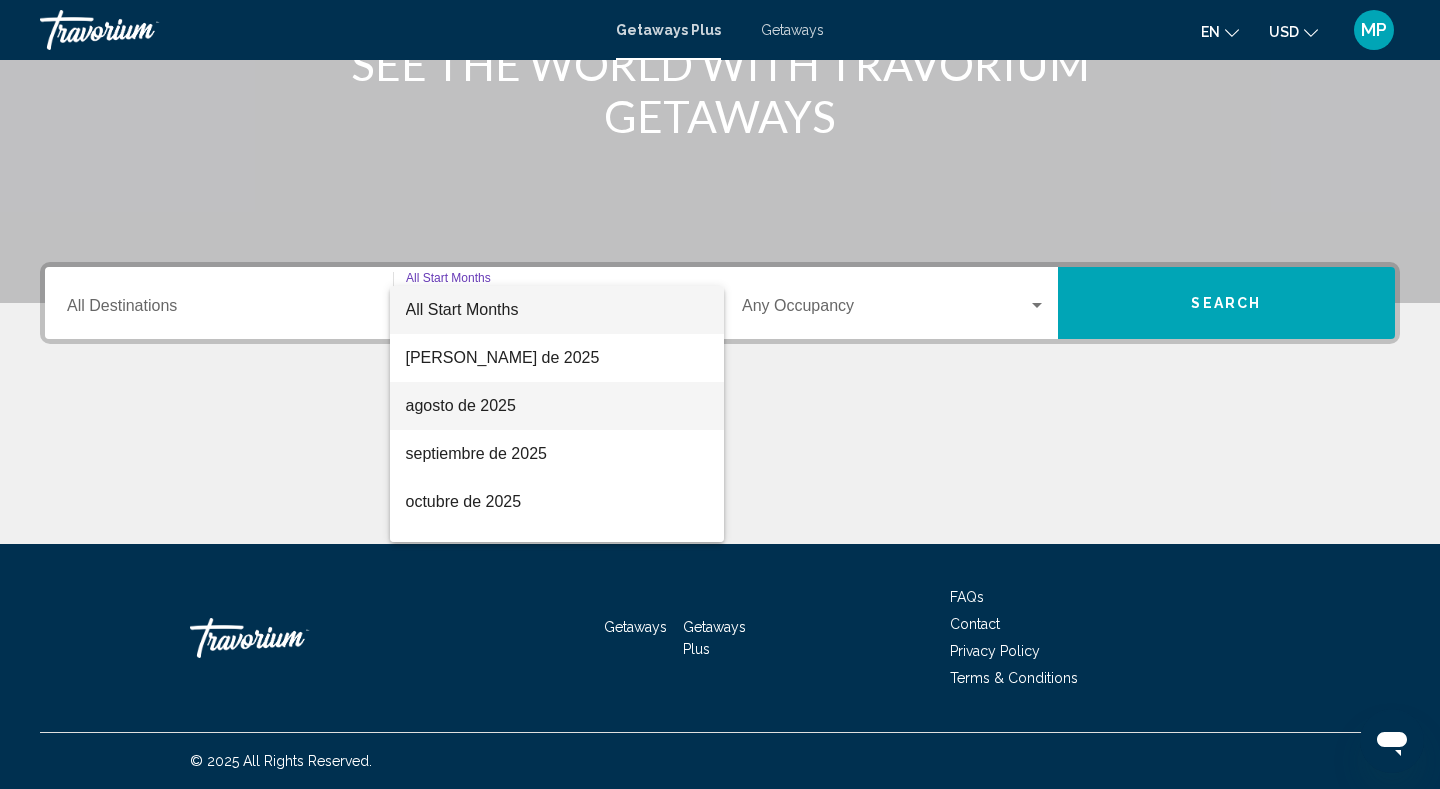 click on "agosto de 2025" at bounding box center (557, 406) 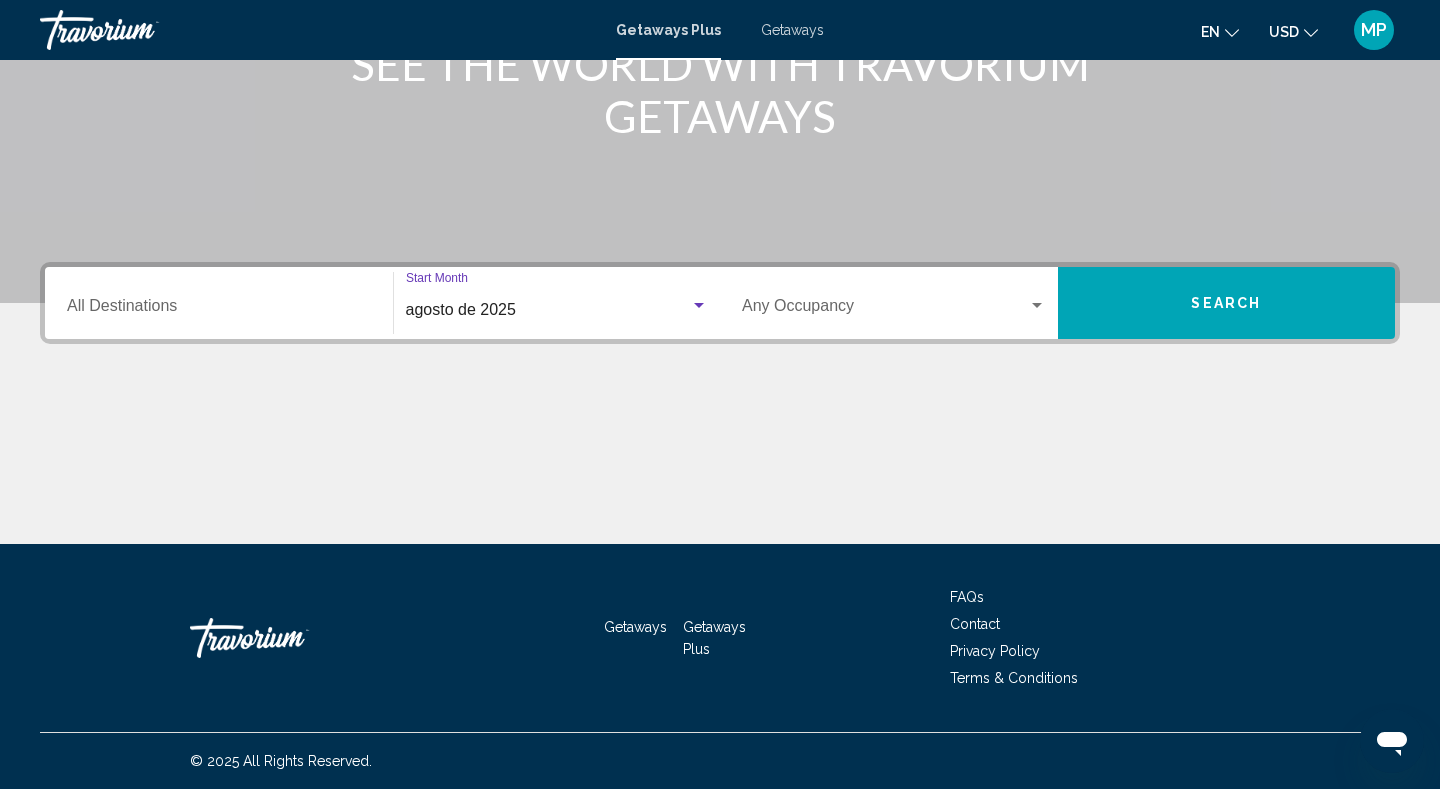 click at bounding box center [885, 310] 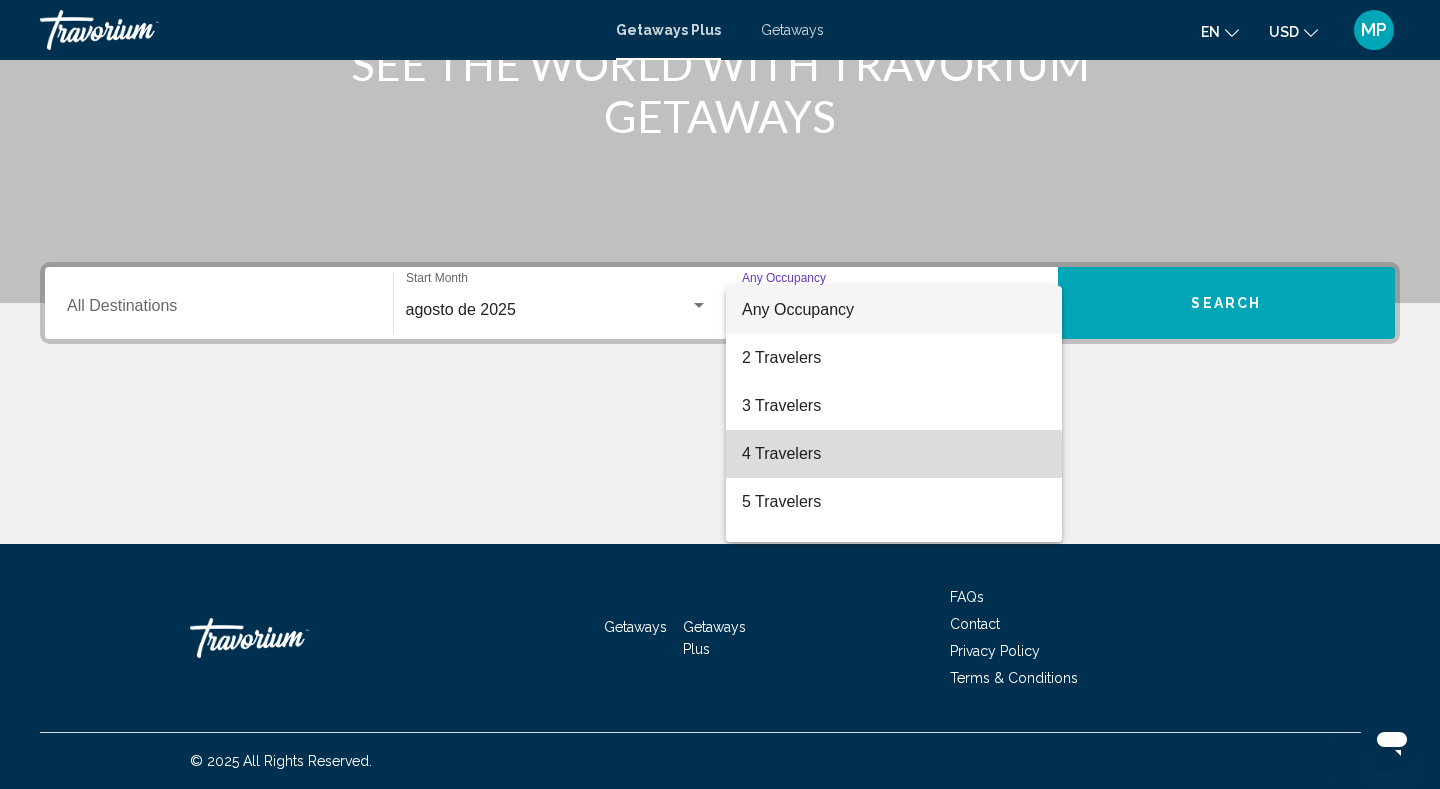 click on "4 Travelers" at bounding box center [894, 454] 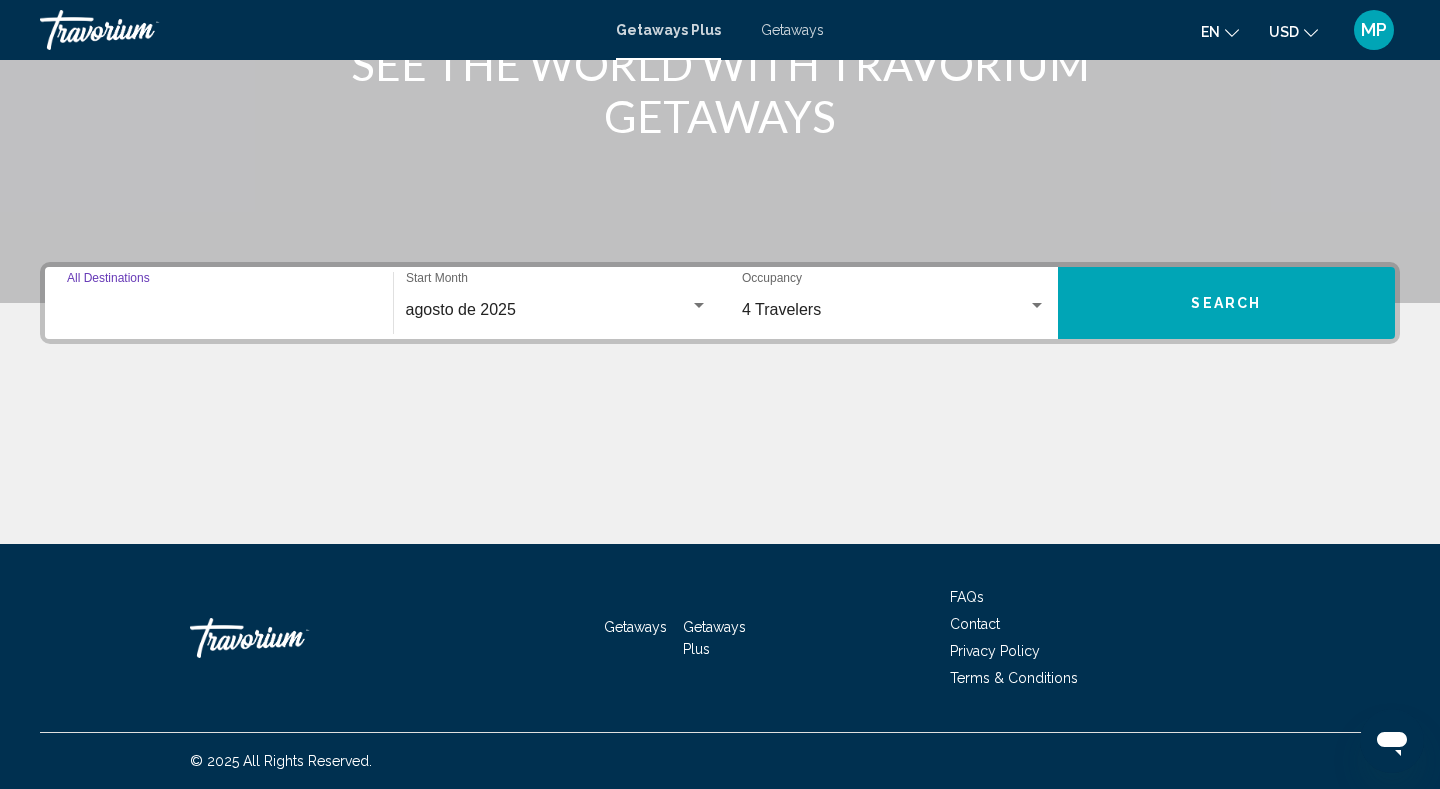 click on "Destination All Destinations" at bounding box center (219, 310) 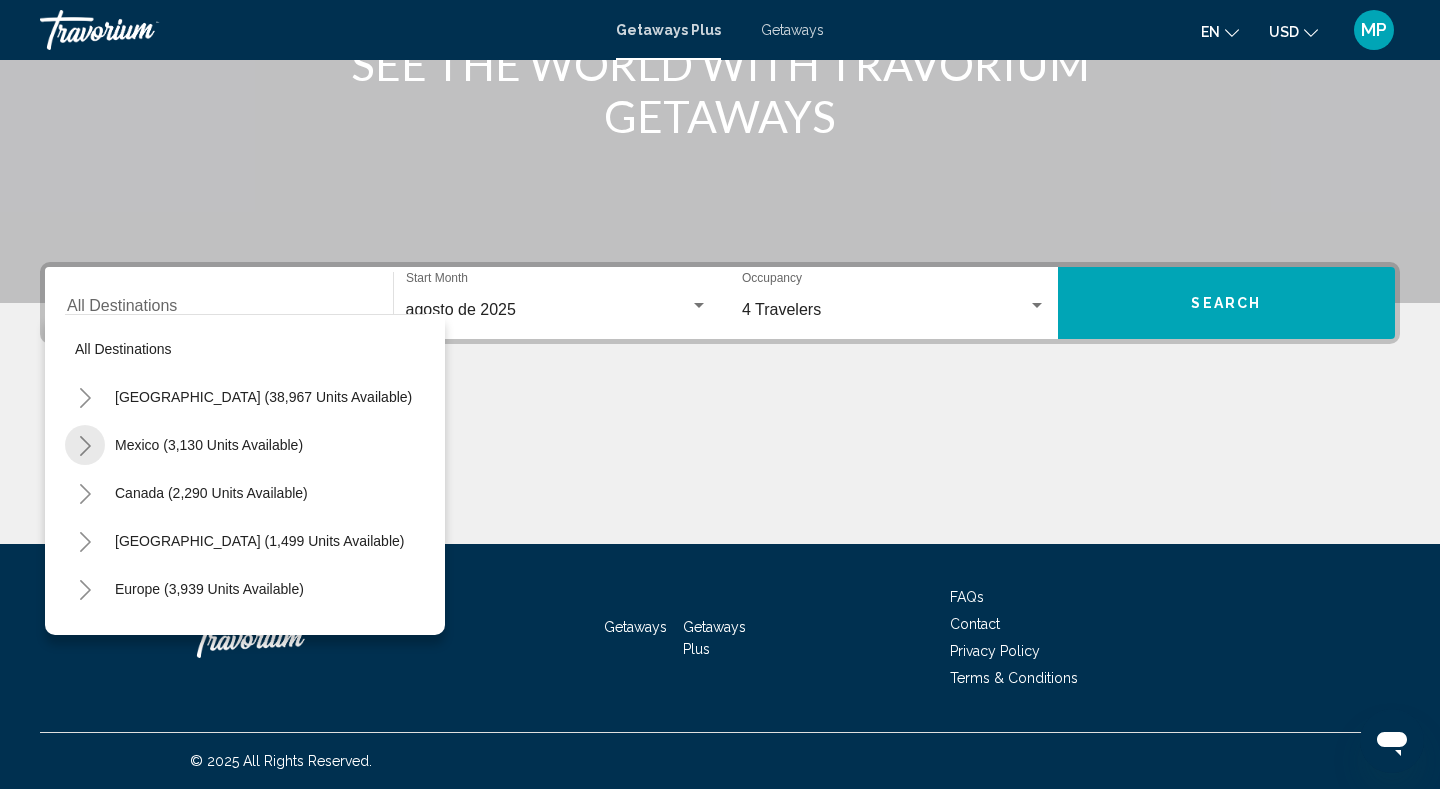 click 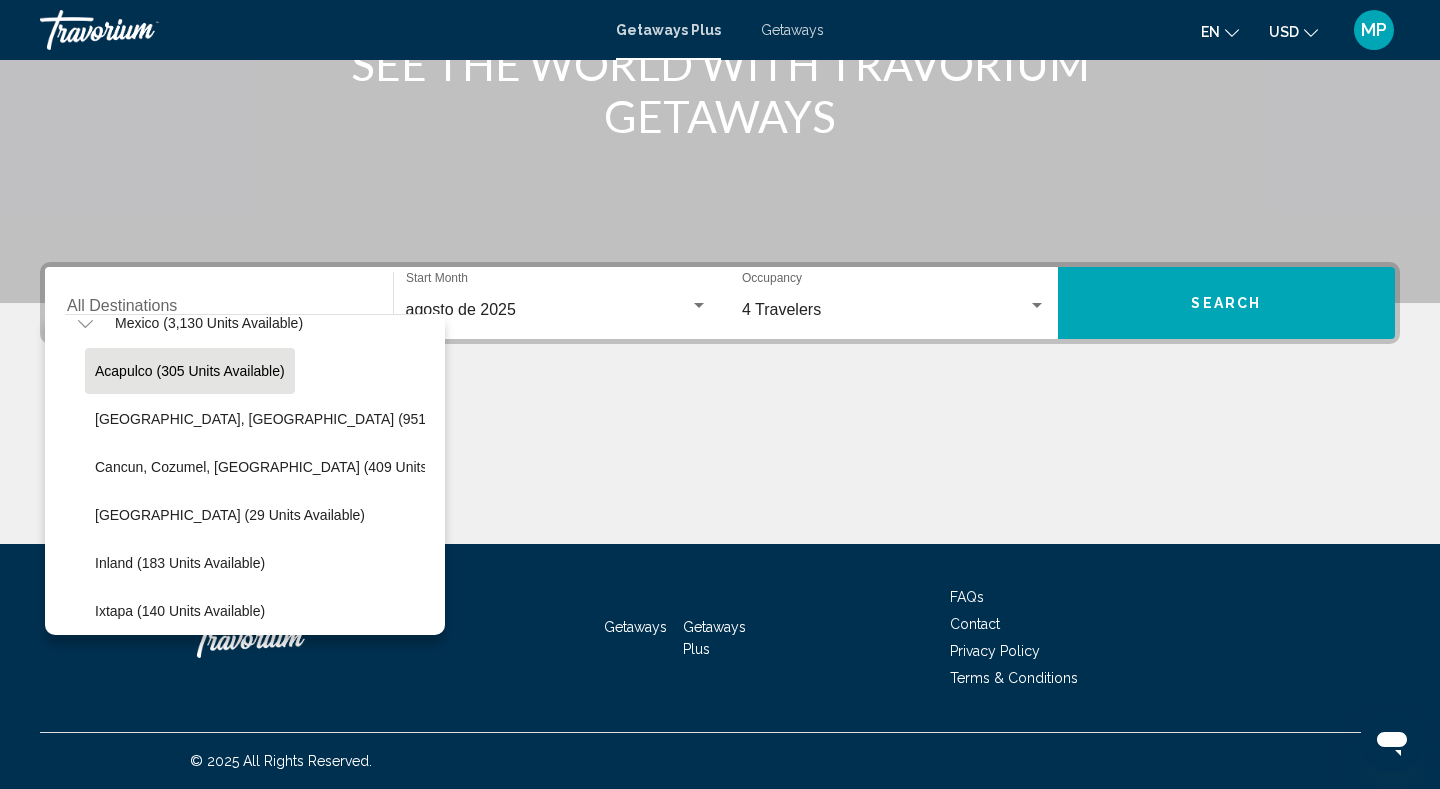 scroll, scrollTop: 127, scrollLeft: 0, axis: vertical 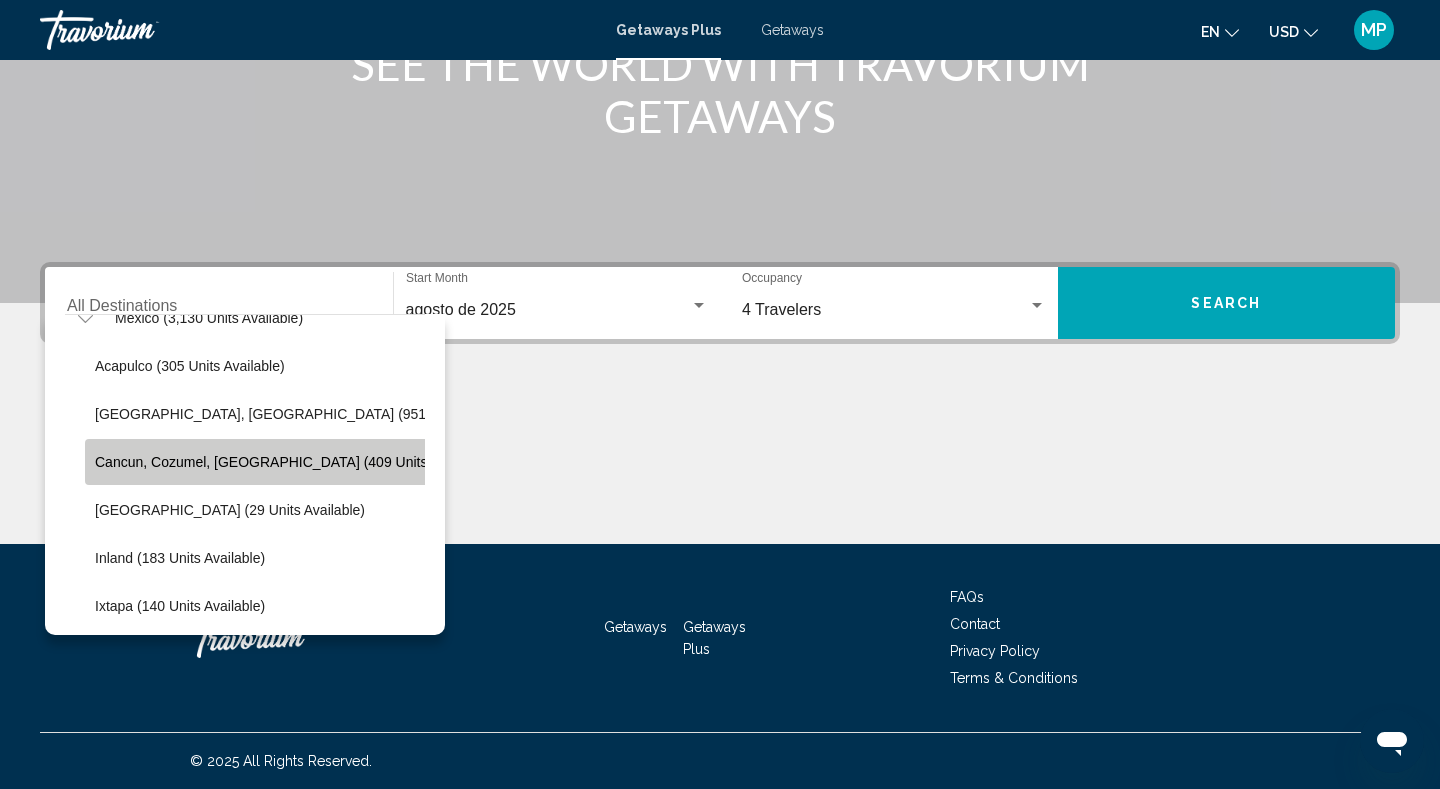 click on "Cancun, Cozumel, Riviera Maya (409 units available)" 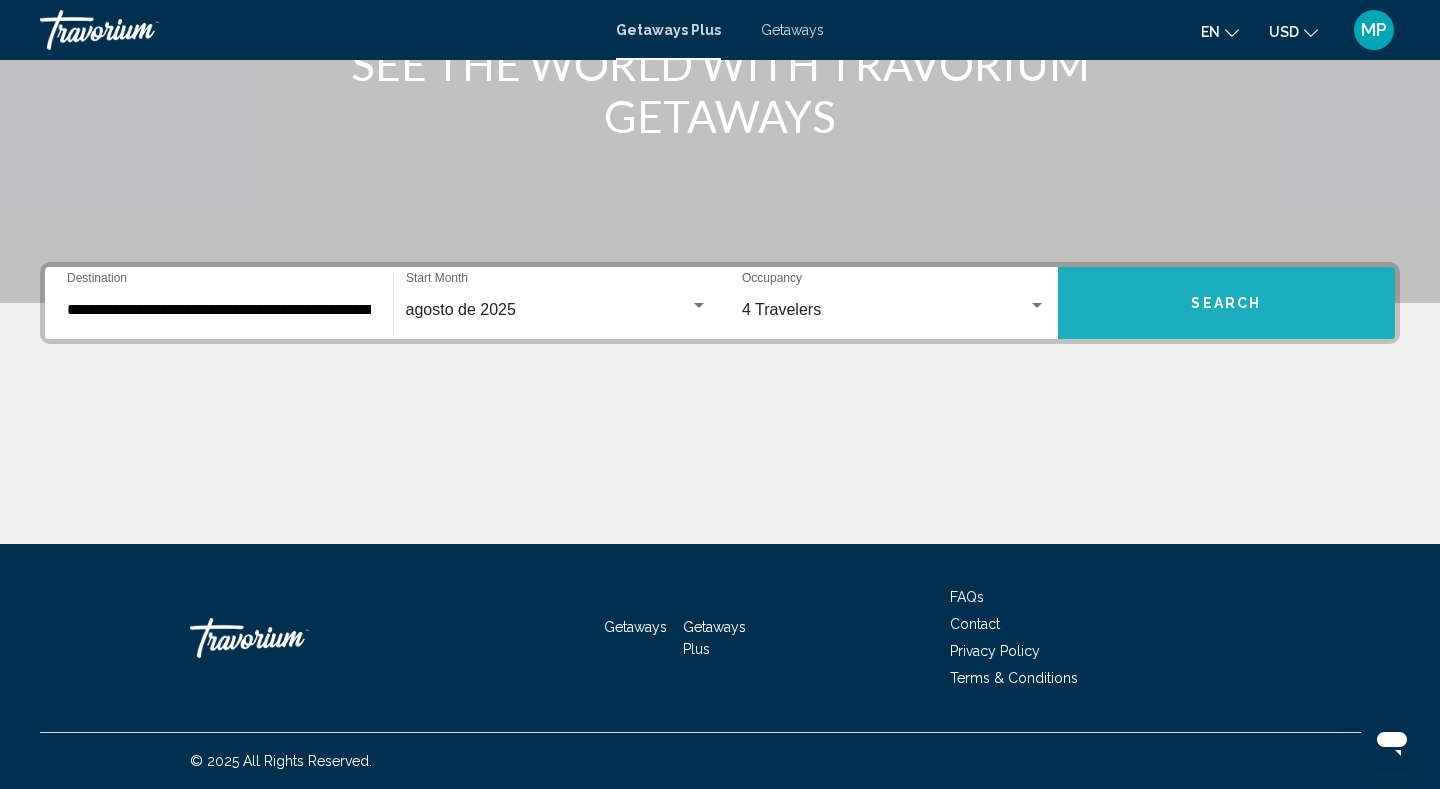 click on "Search" at bounding box center [1227, 303] 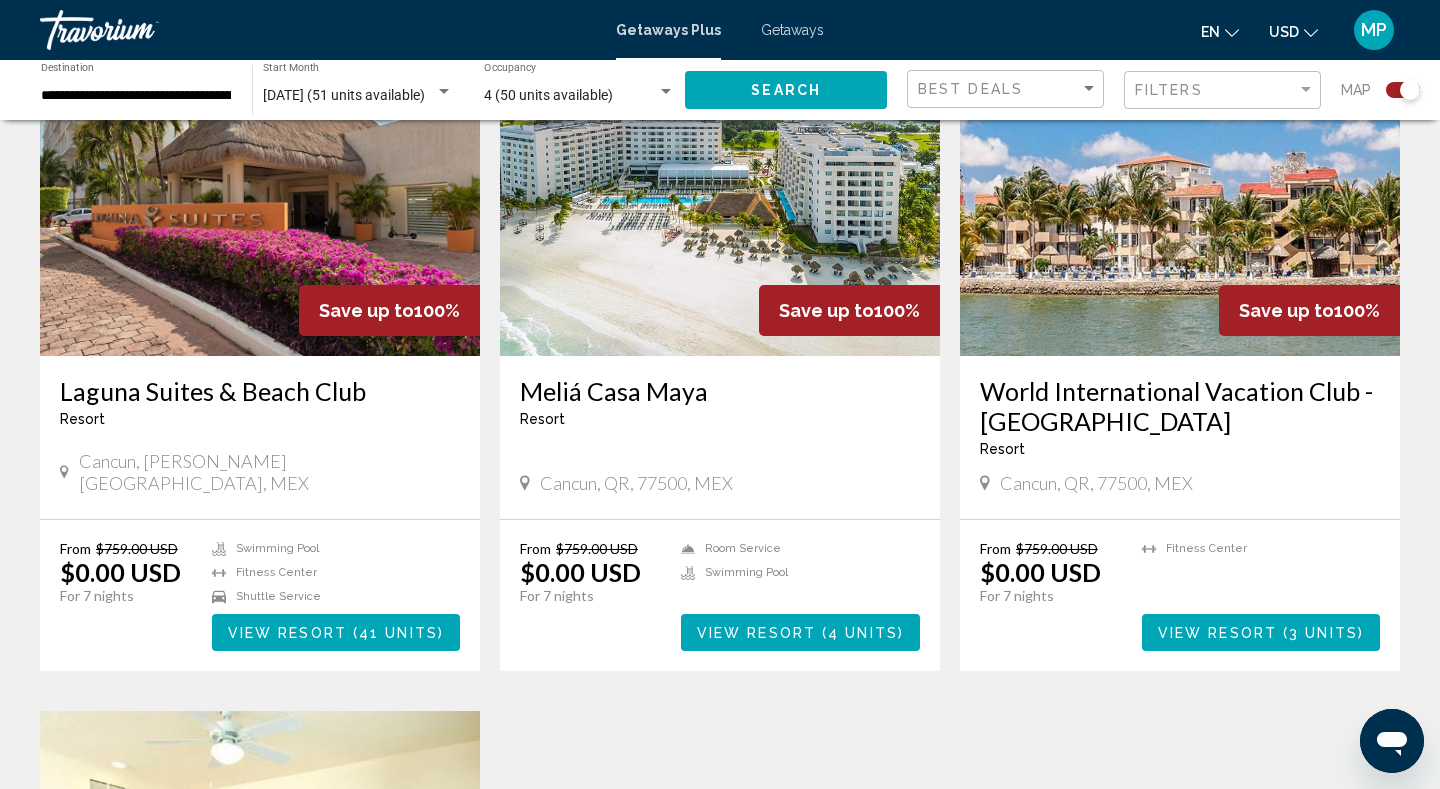 scroll, scrollTop: 795, scrollLeft: 0, axis: vertical 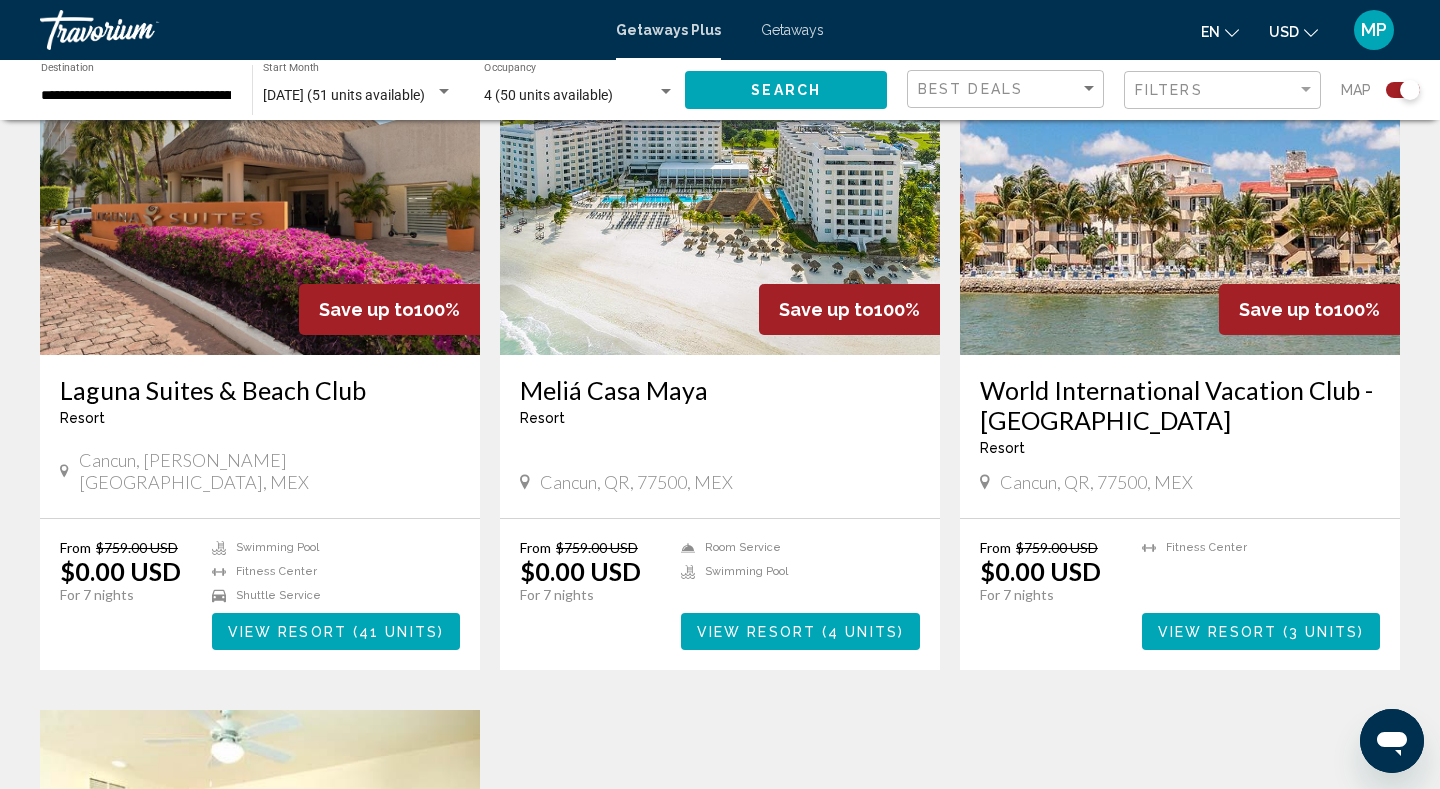 click on "Save up to  100%   World International Vacation Club - Coral Mar  Resort  -  This is an adults only resort
Cancun, QR, 77500, MEX From $759.00 USD $0.00 USD For 7 nights You save  $759.00 USD   temp  3
Fitness Center View Resort    ( 3 units )" at bounding box center (1180, 352) 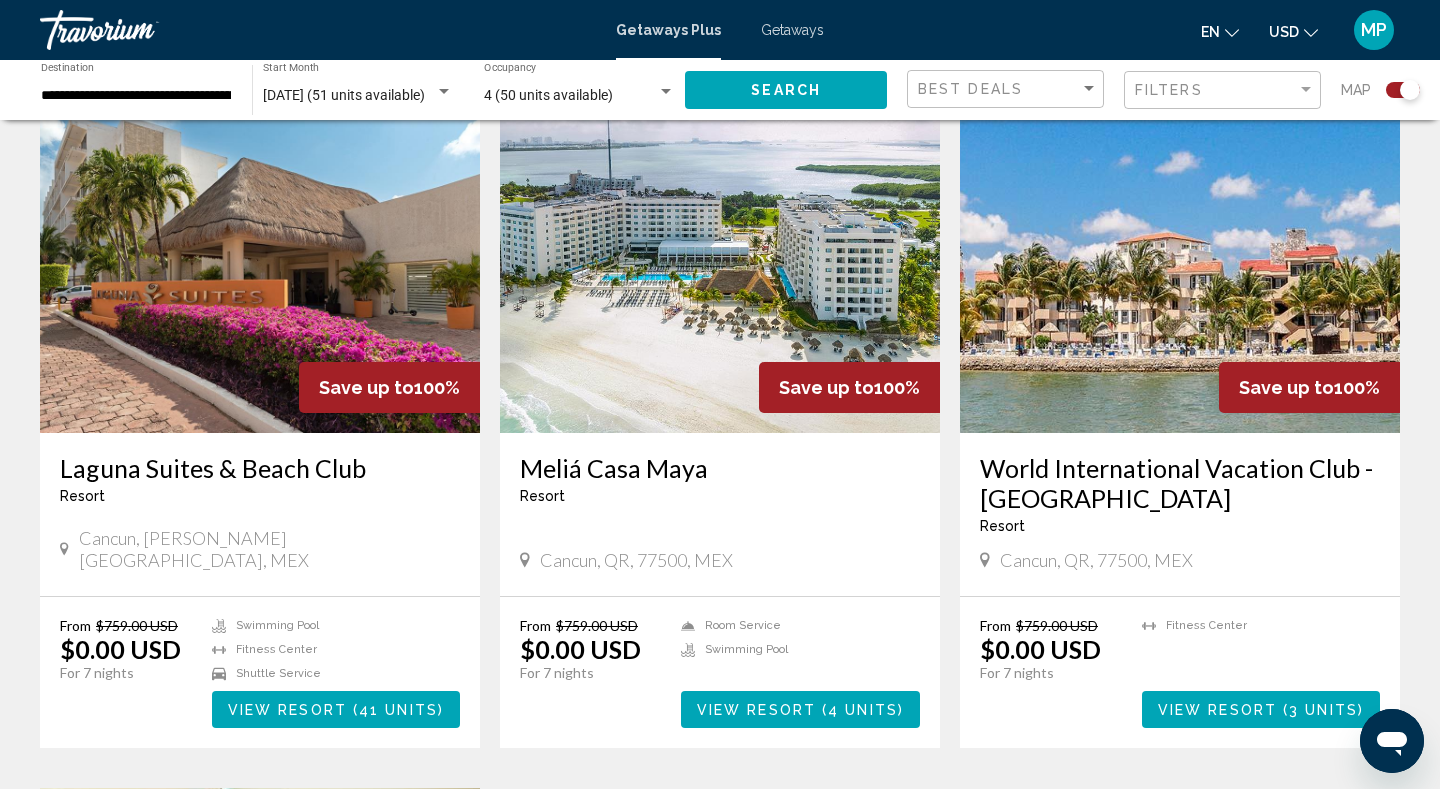 scroll, scrollTop: 684, scrollLeft: 0, axis: vertical 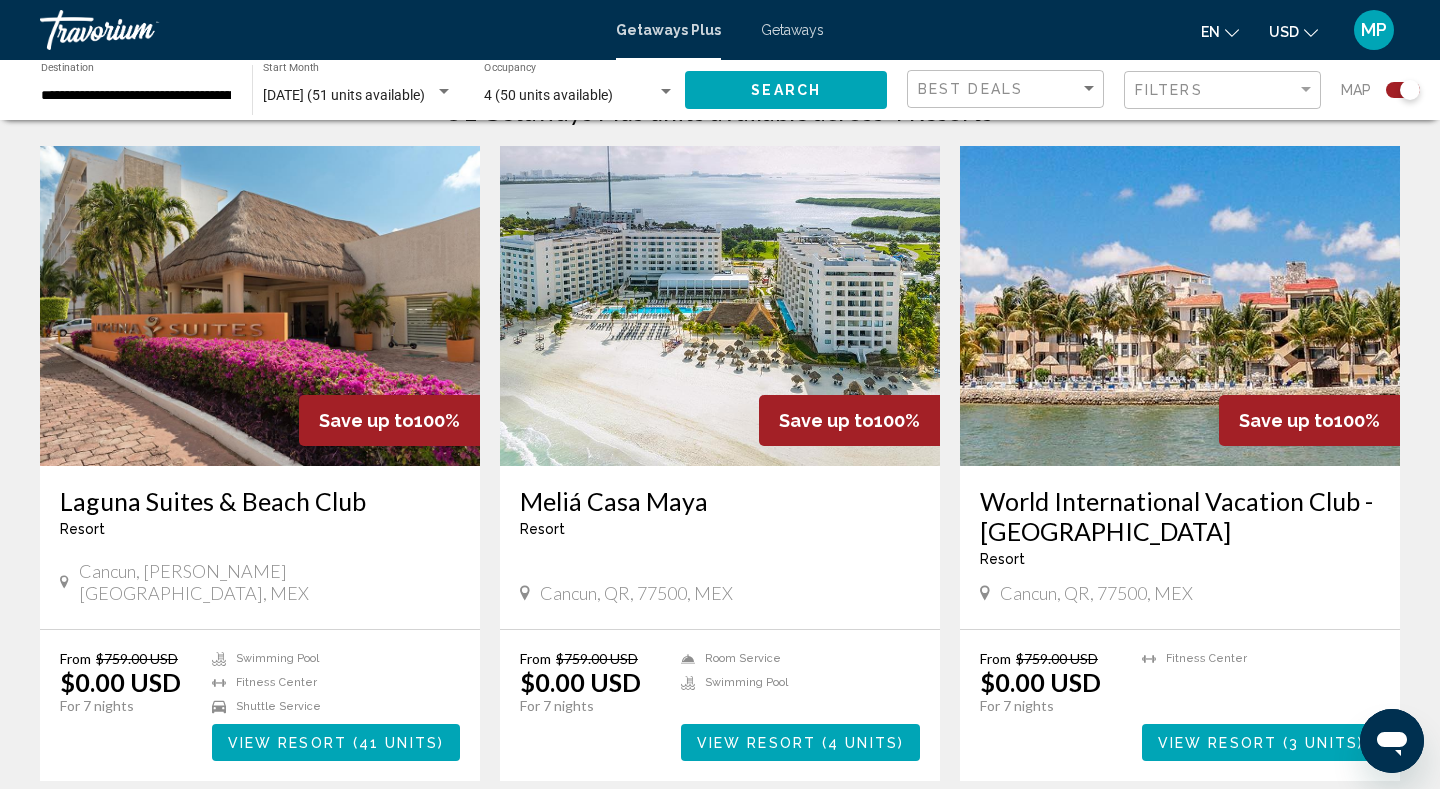 click on "Meliá Casa Maya" at bounding box center [720, 501] 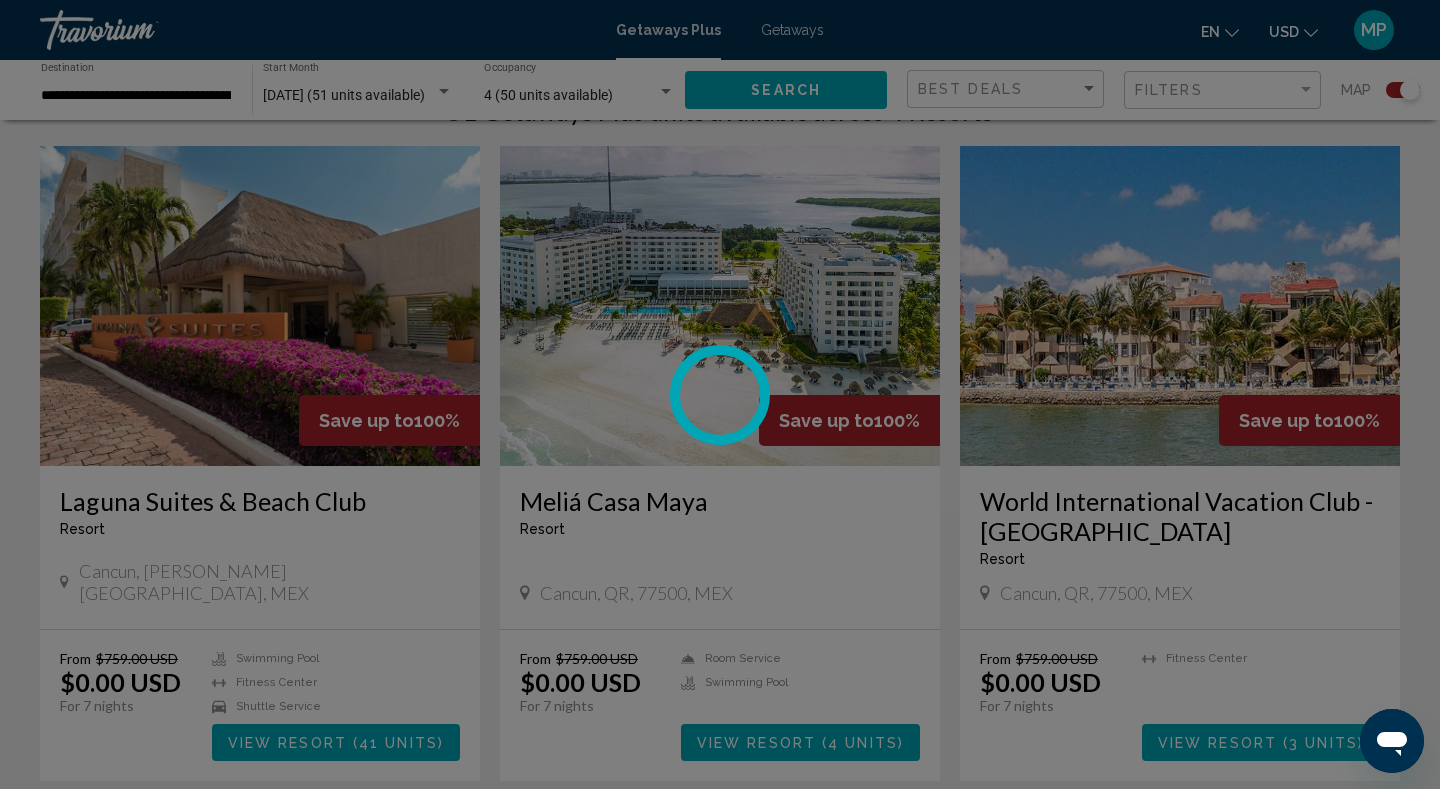 scroll, scrollTop: 0, scrollLeft: 0, axis: both 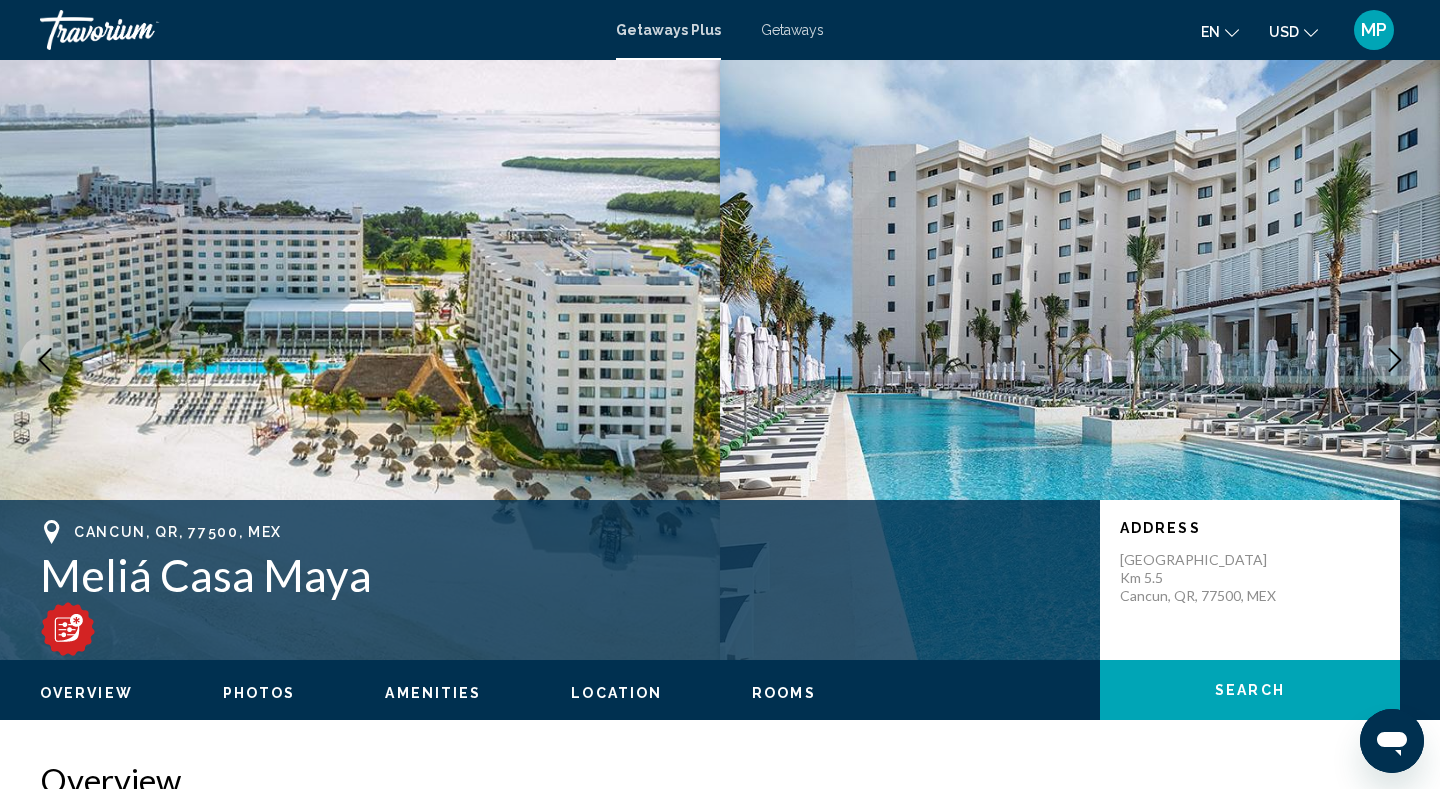 click at bounding box center [360, 360] 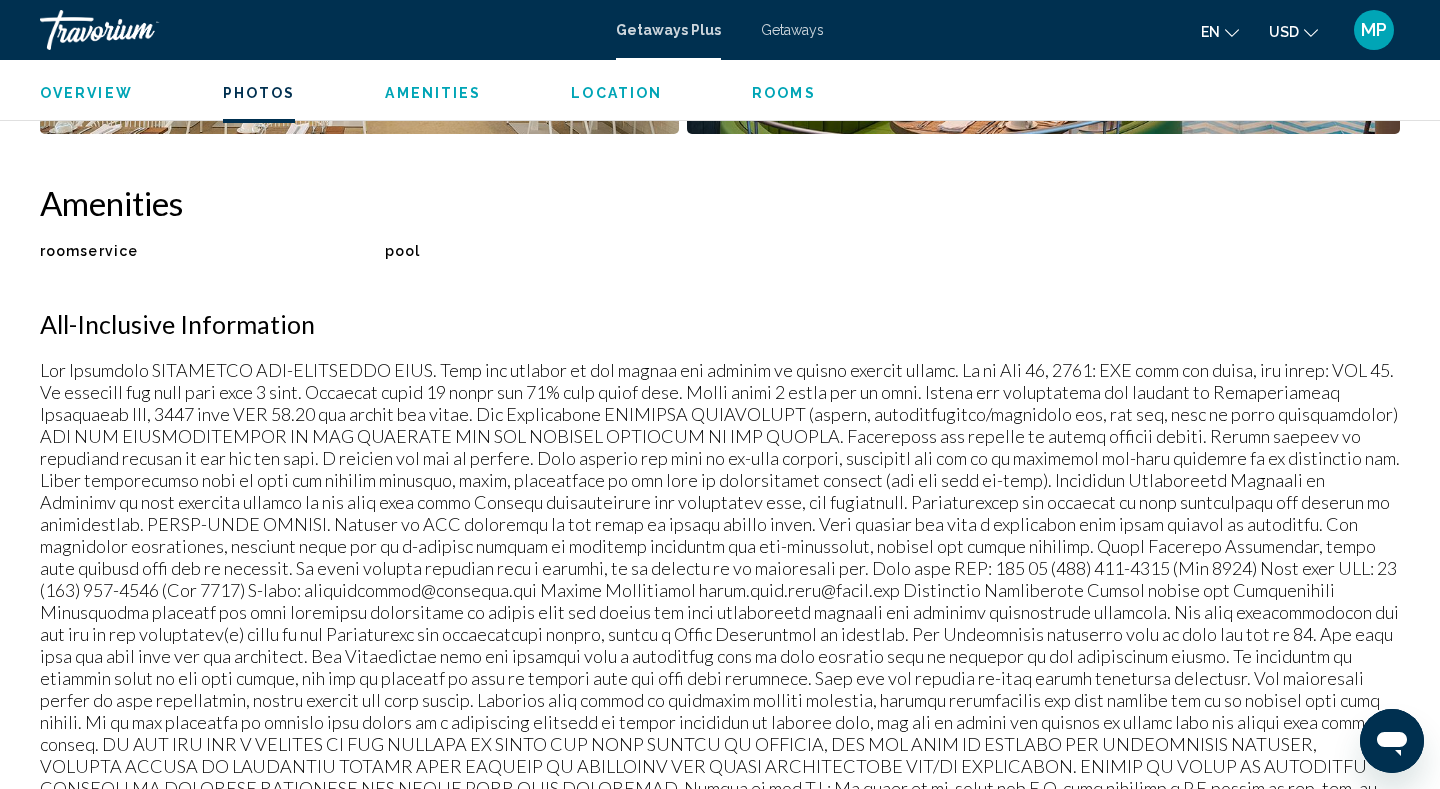 scroll, scrollTop: 1471, scrollLeft: 0, axis: vertical 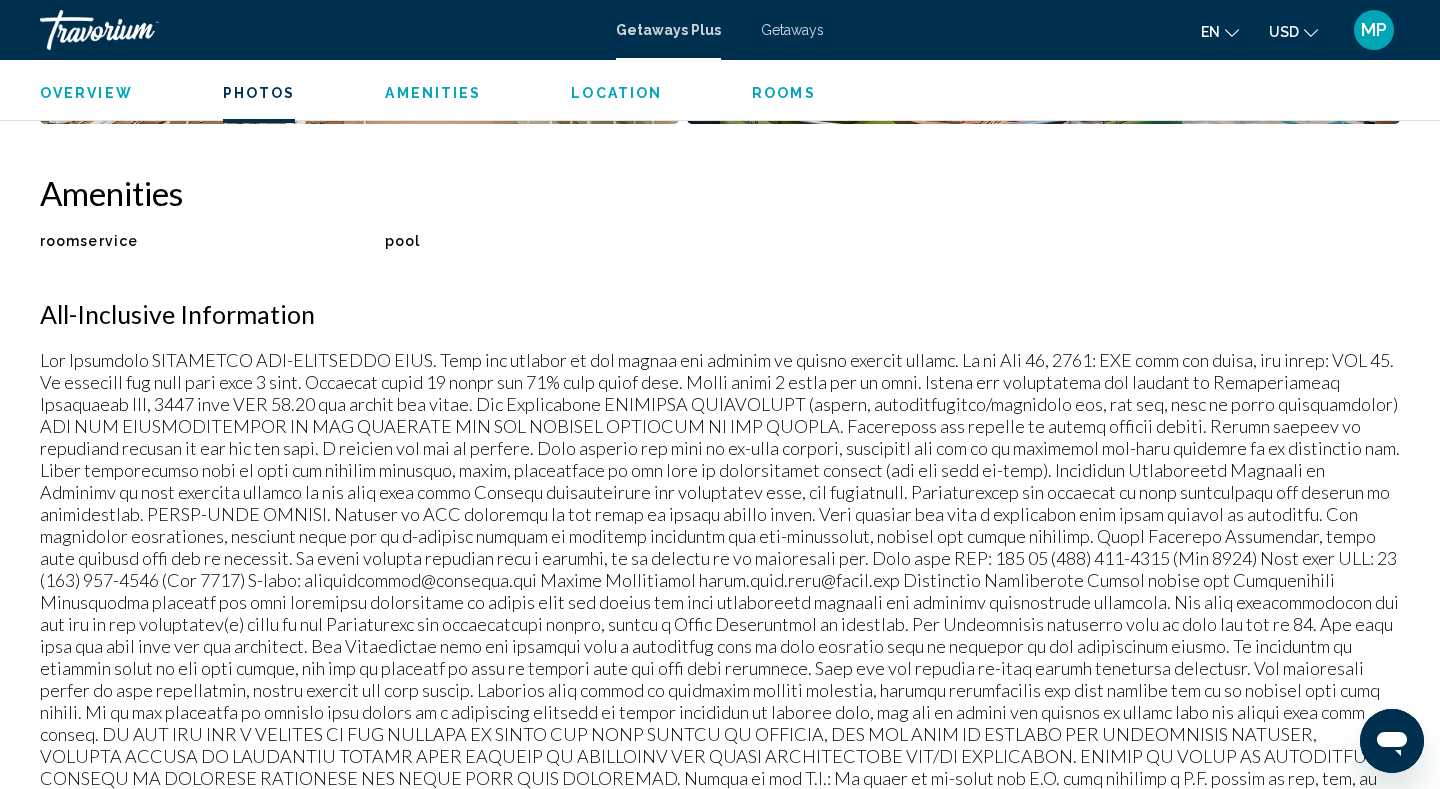 click at bounding box center [720, 591] 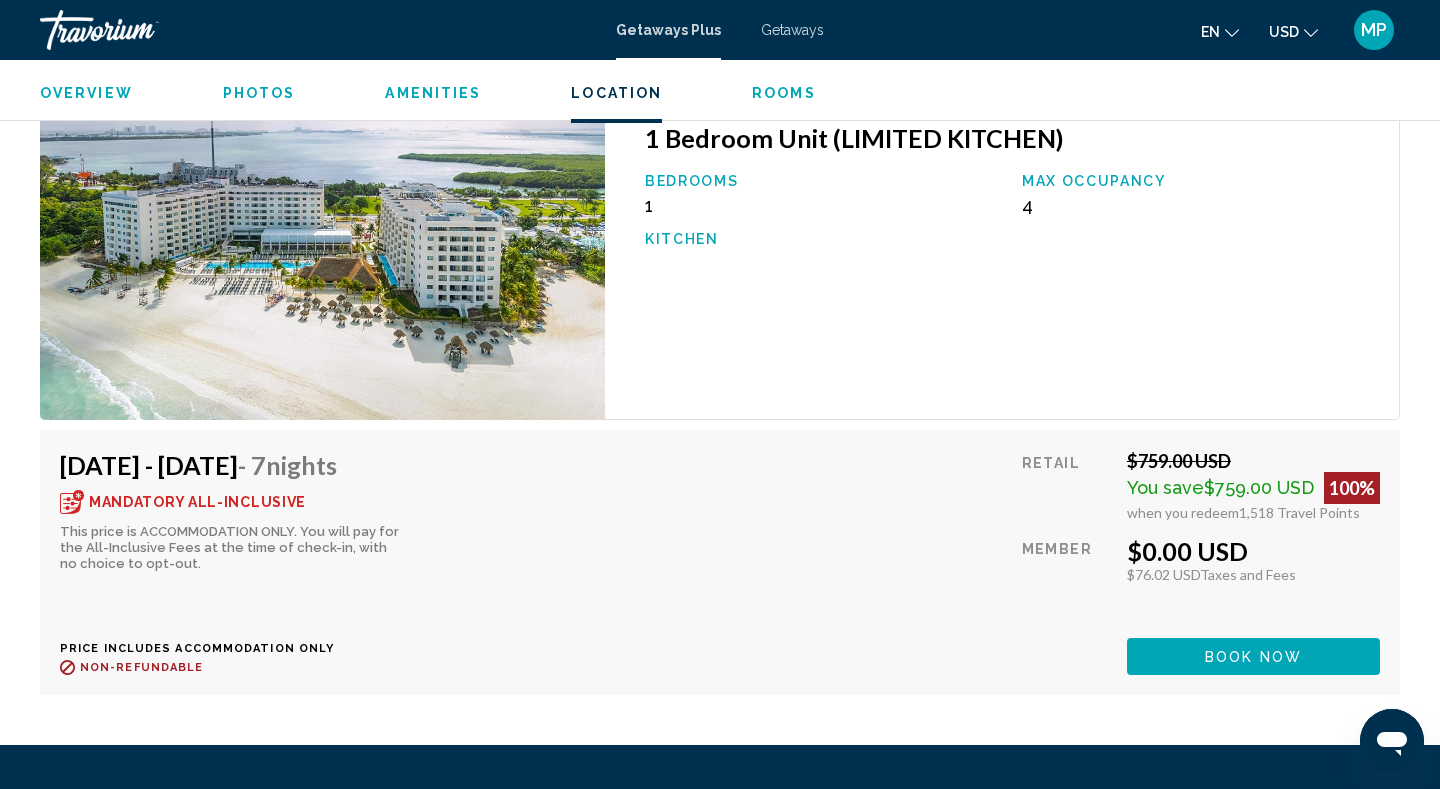 scroll, scrollTop: 3009, scrollLeft: 0, axis: vertical 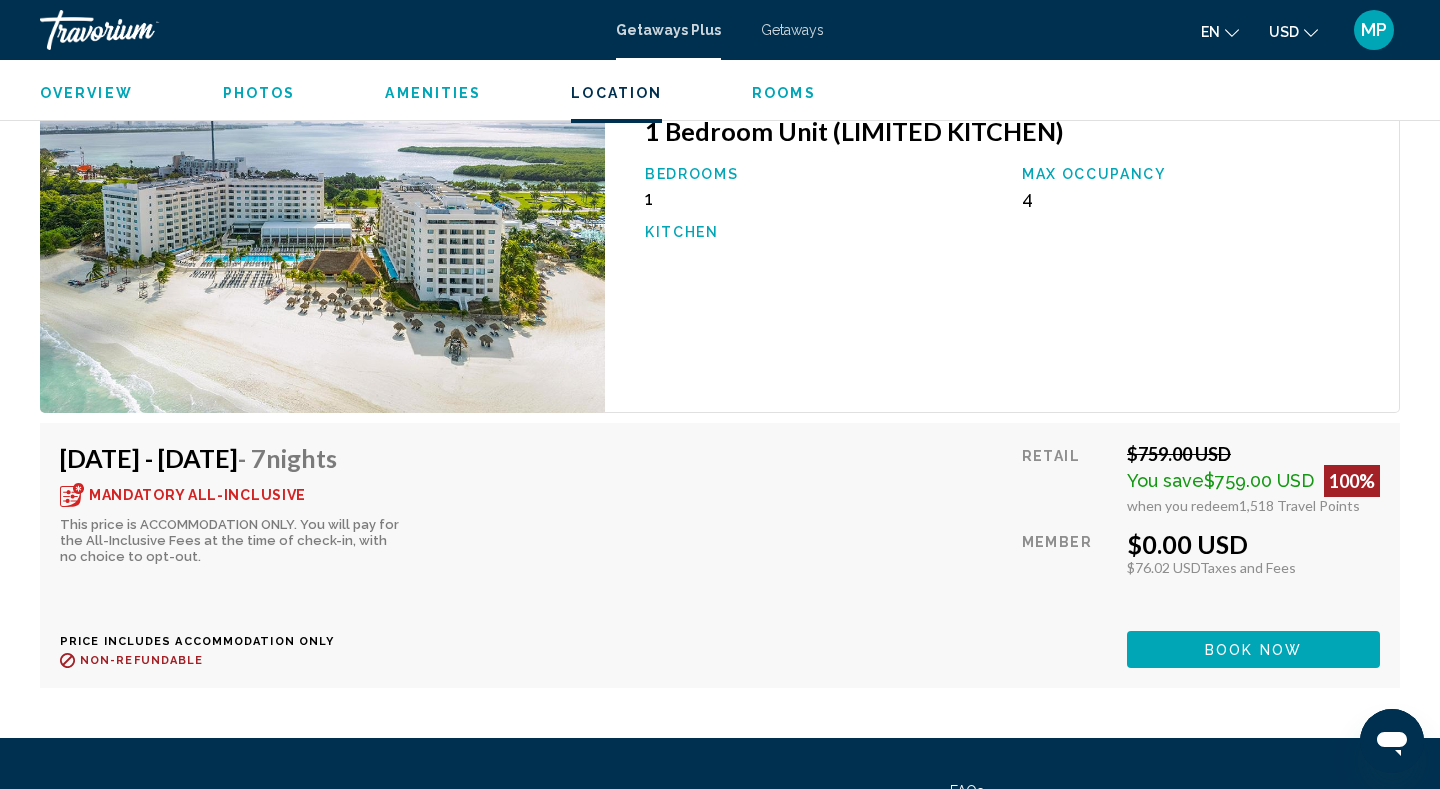 click on "Aug 30, 2025 - Sep 6, 2025  - 7  Nights
Mandatory All-Inclusive This price is ACCOMMODATION ONLY. You will pay for the All-Inclusive Fees at the time of check-in, with no choice to opt-out. Price includes accommodation only
Refundable until :
Non-refundable Retail  $759.00 USD  You save  $759.00 USD   100%  when you redeem  1,518  Travel Points  Member  $0.00 USD   $76.02 USD  Taxes and Fees You earn  0  Travel Points  Book now This room is no longer available. Price includes accommodation only
Refundable until
Non-refundable Book now This room is no longer available." at bounding box center (720, 555) 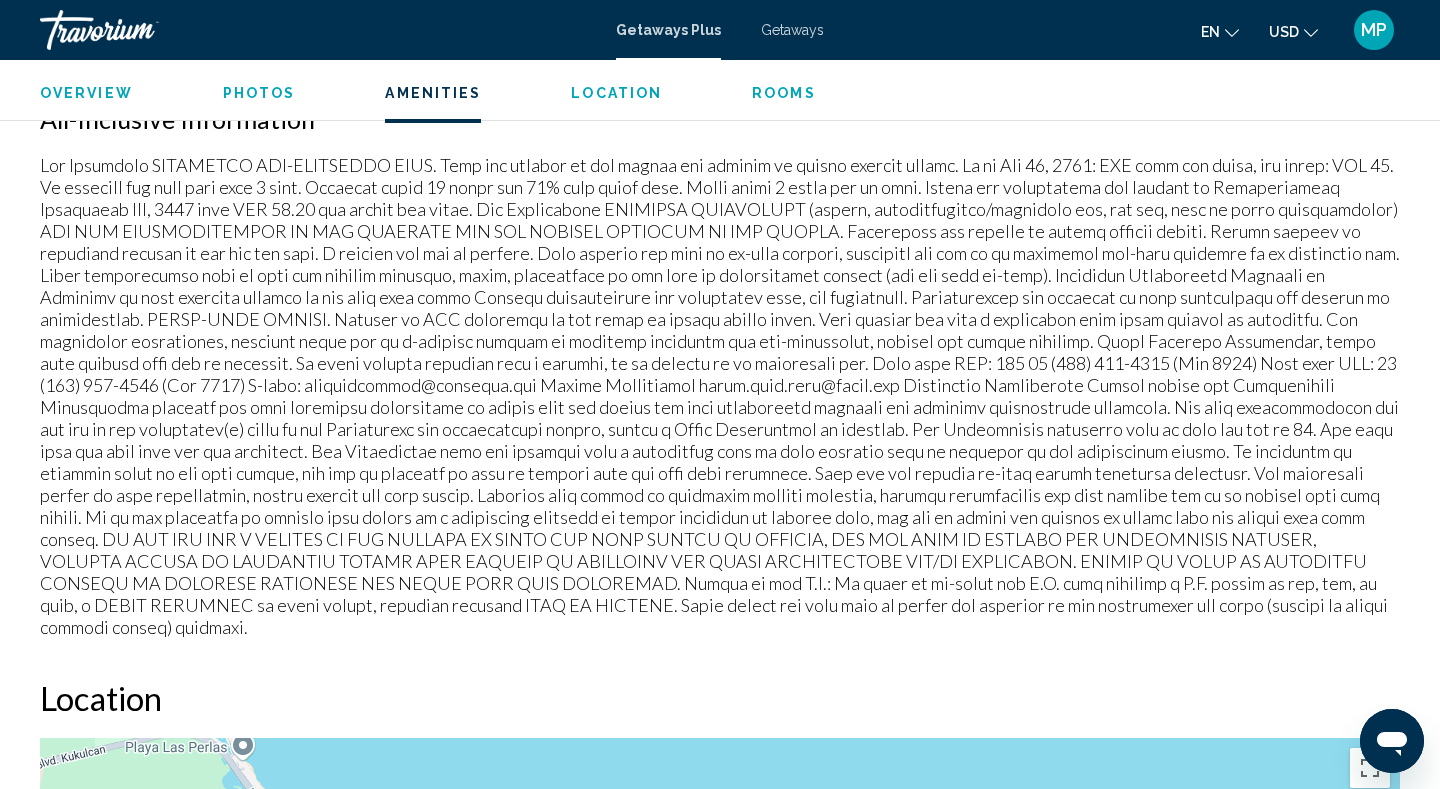 scroll, scrollTop: 1674, scrollLeft: 0, axis: vertical 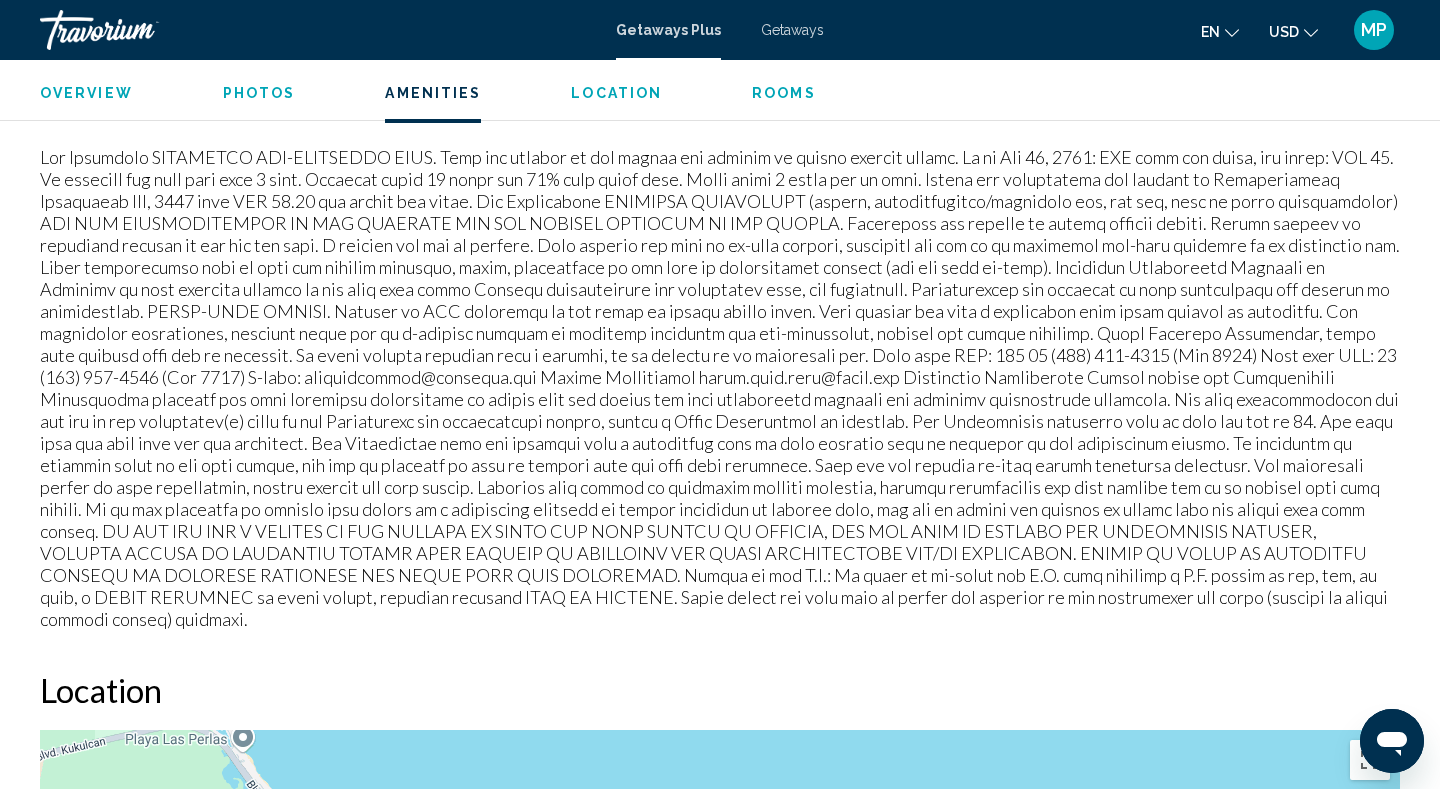 click at bounding box center (720, 388) 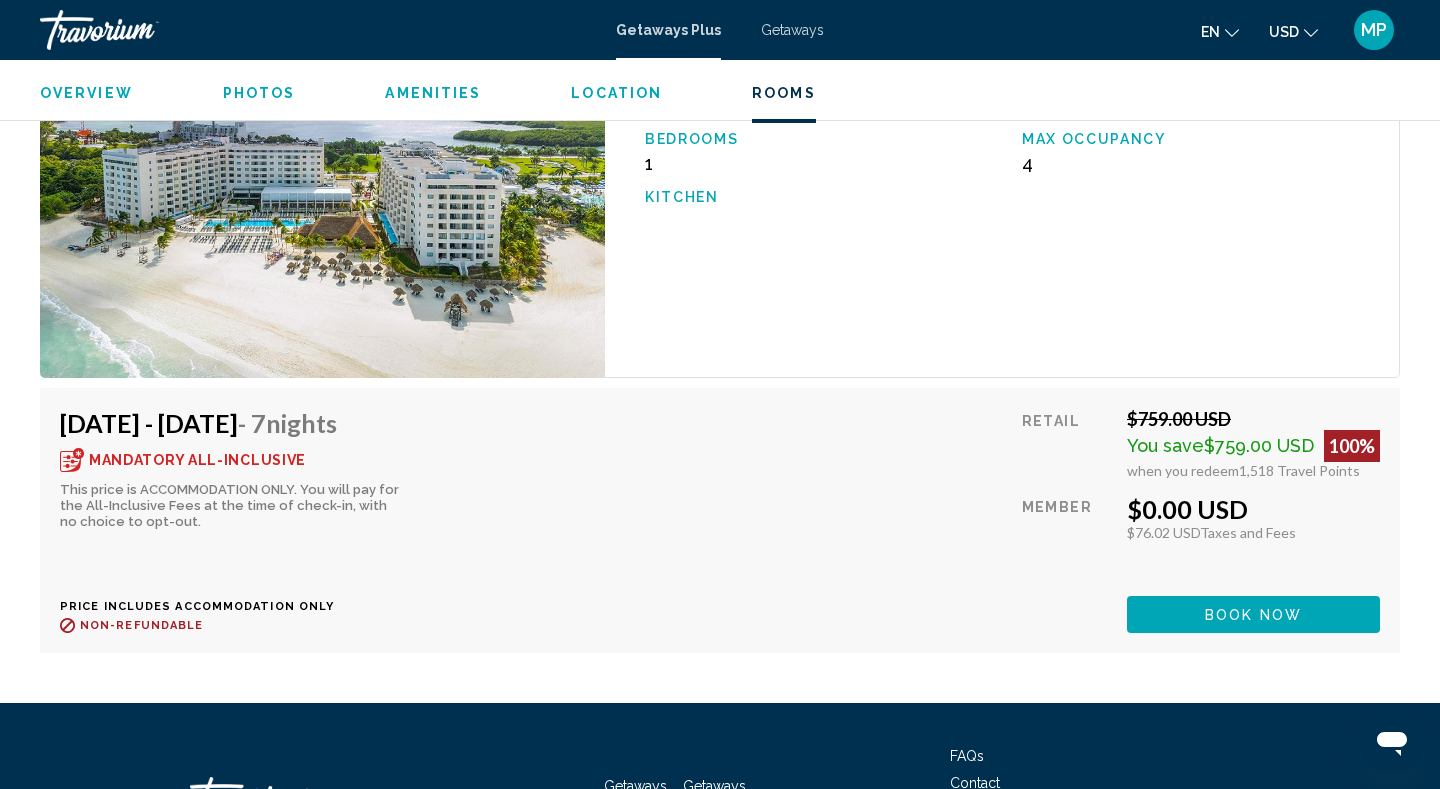 scroll, scrollTop: 3038, scrollLeft: 0, axis: vertical 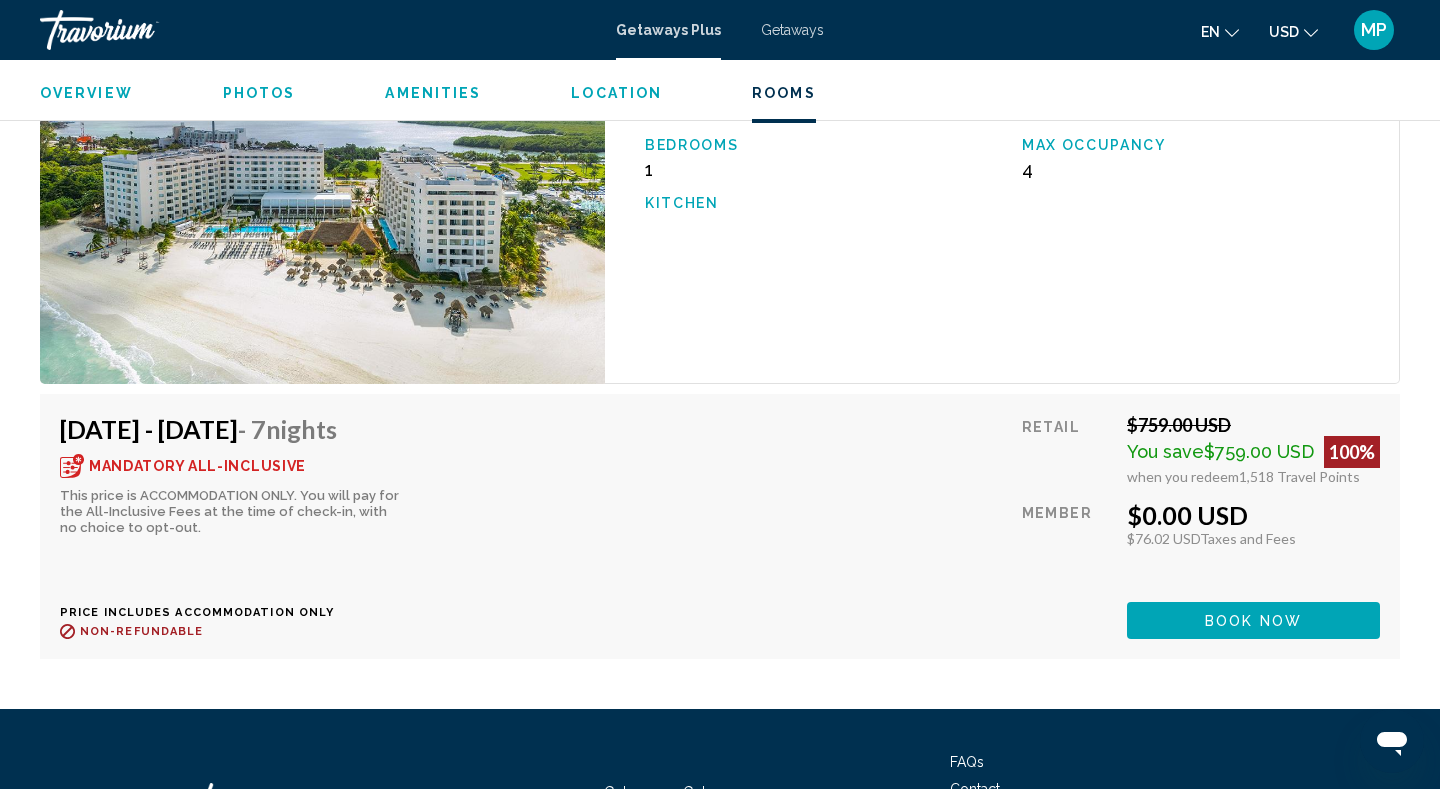 click on "Book now" at bounding box center (1253, 621) 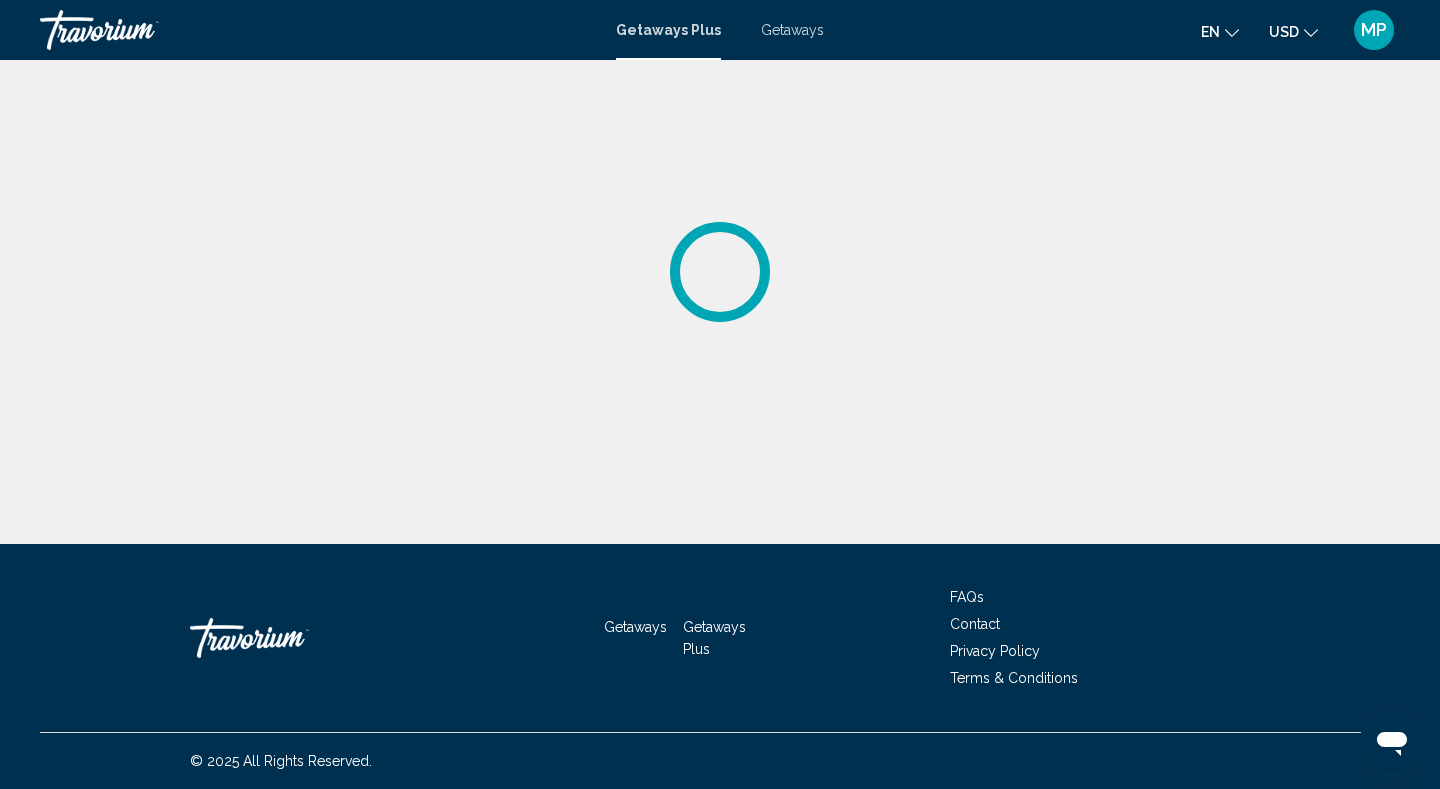 scroll, scrollTop: 0, scrollLeft: 0, axis: both 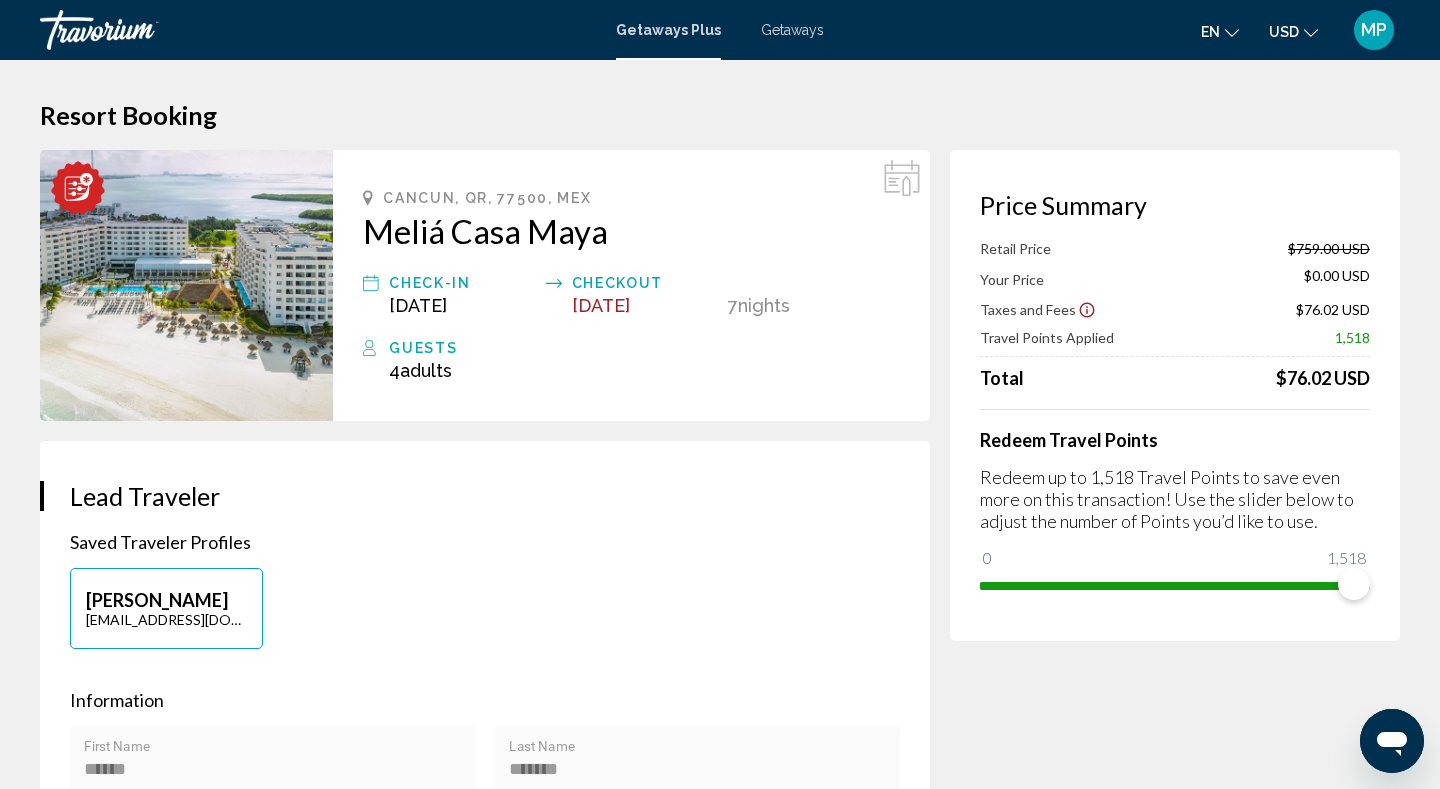 click on "Redeem up to 1,518  Travel Points to save even more on this transaction! Use the slider below to adjust the number of Points you’d like to use." at bounding box center (1175, 499) 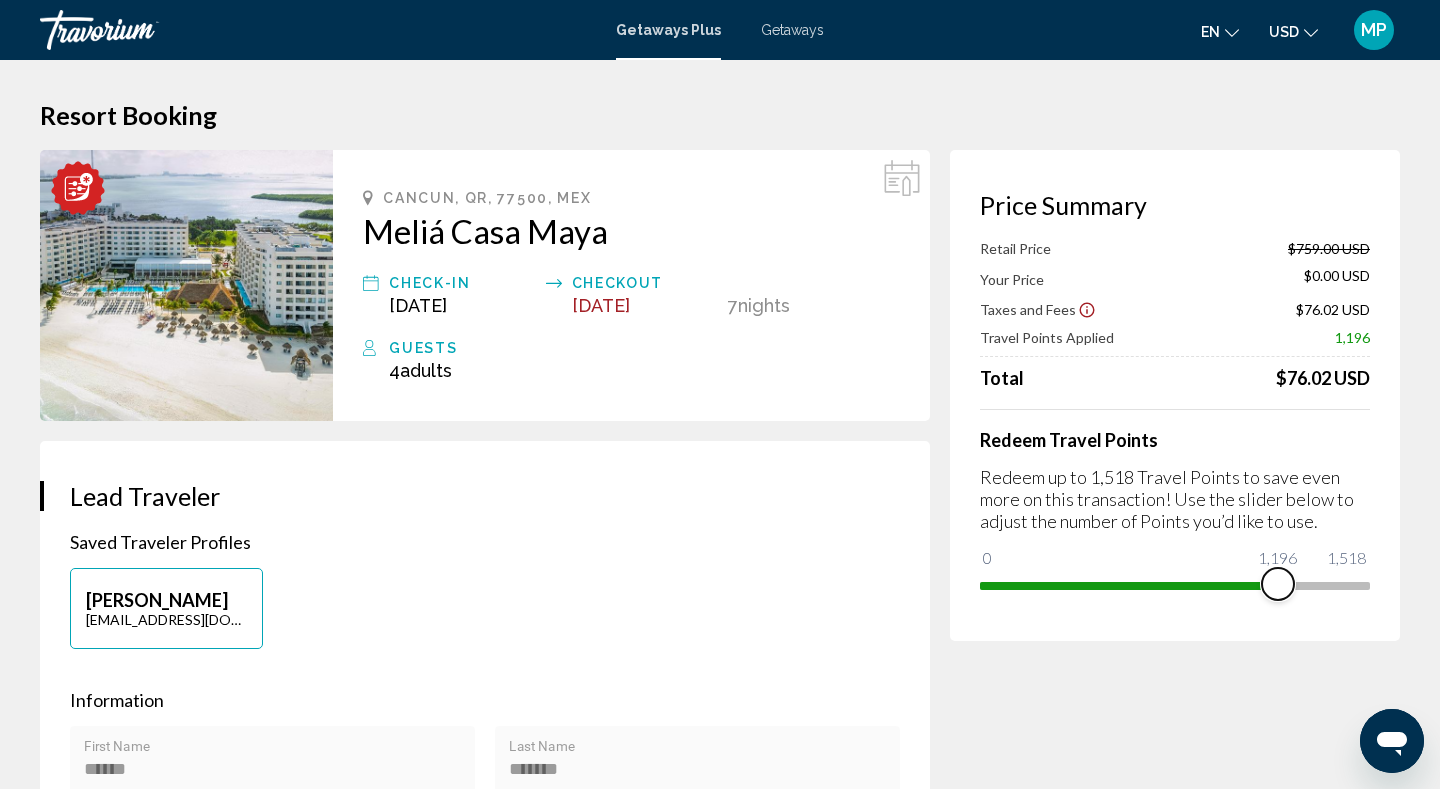 drag, startPoint x: 1346, startPoint y: 587, endPoint x: 1278, endPoint y: 591, distance: 68.117546 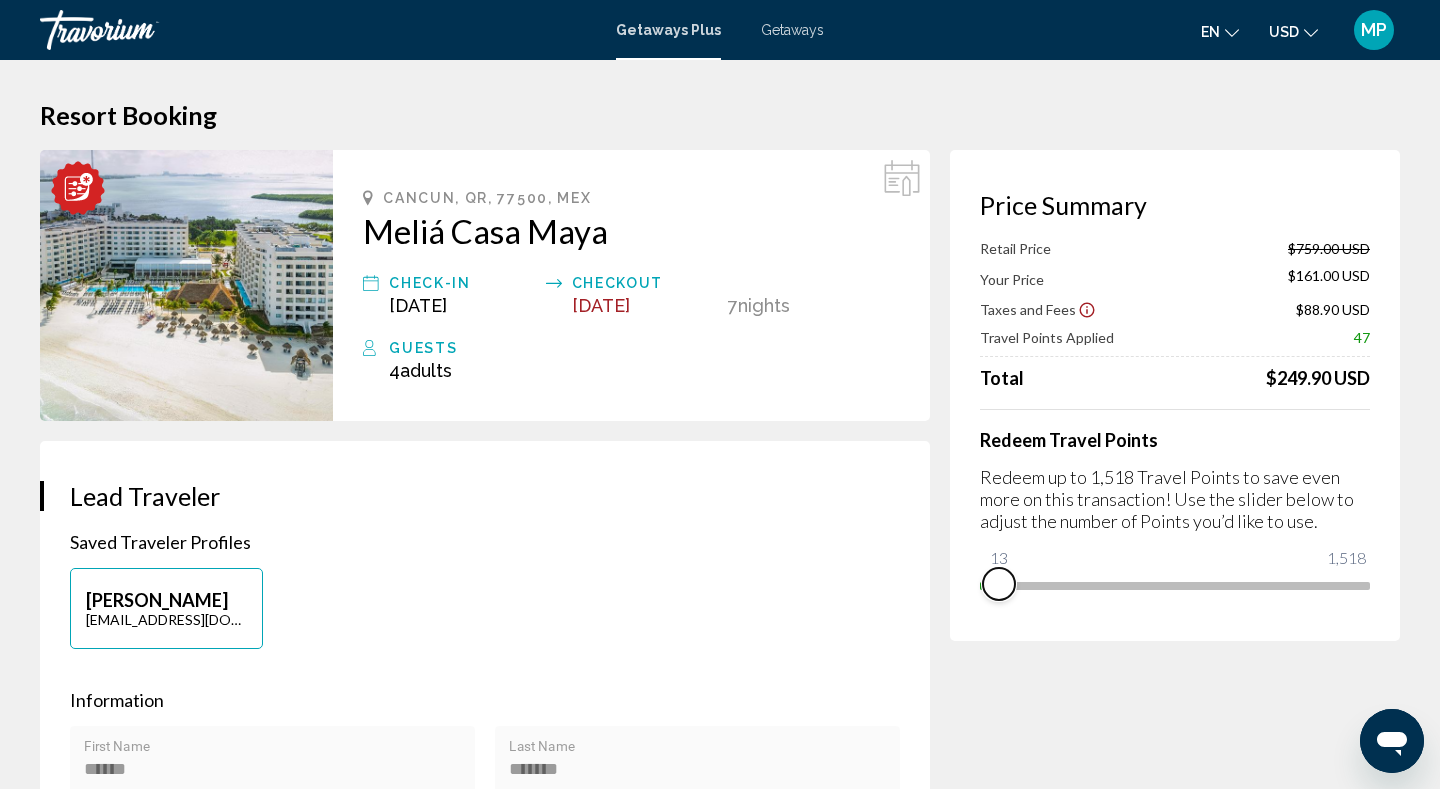 drag, startPoint x: 1283, startPoint y: 574, endPoint x: 969, endPoint y: 586, distance: 314.22922 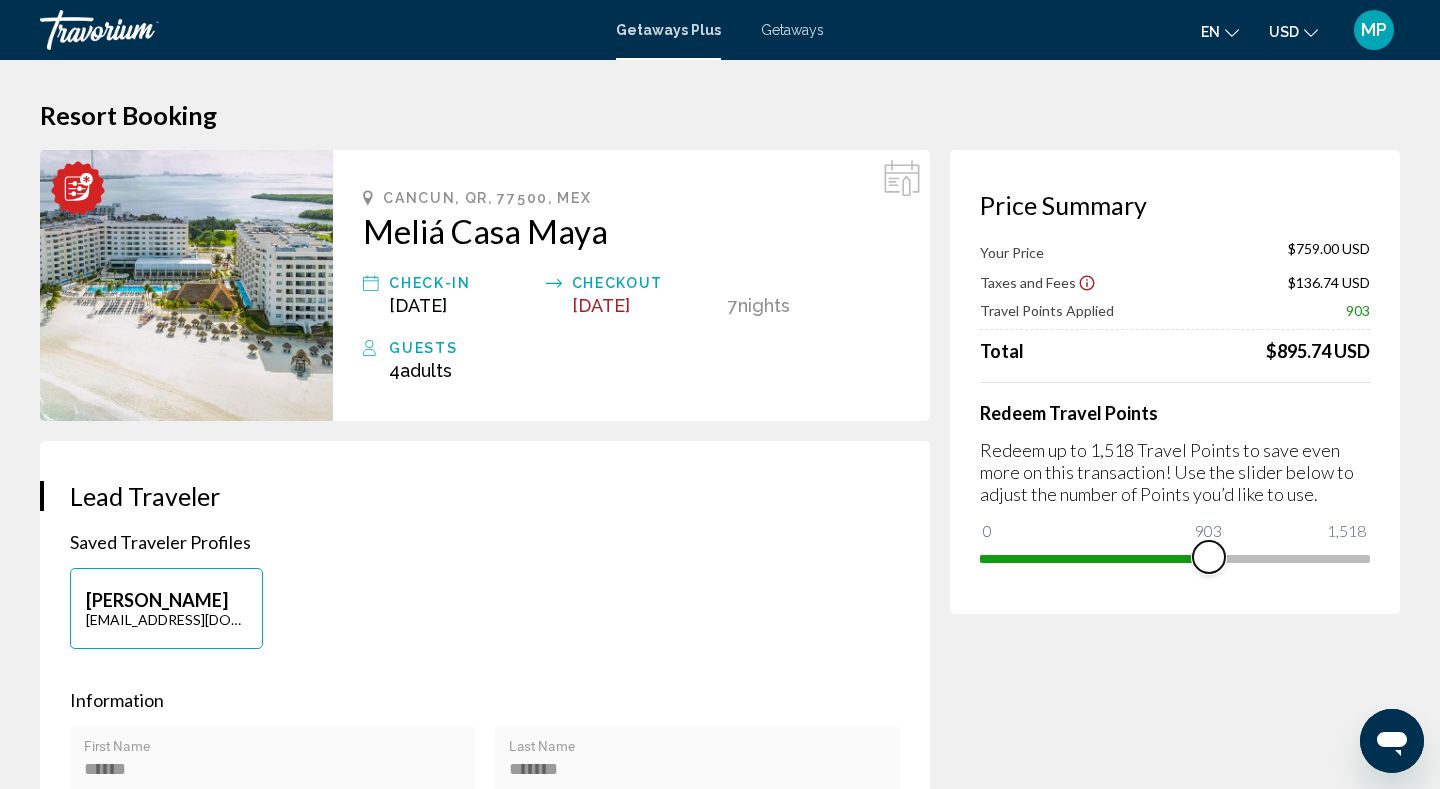 drag, startPoint x: 999, startPoint y: 537, endPoint x: 1209, endPoint y: 547, distance: 210.23796 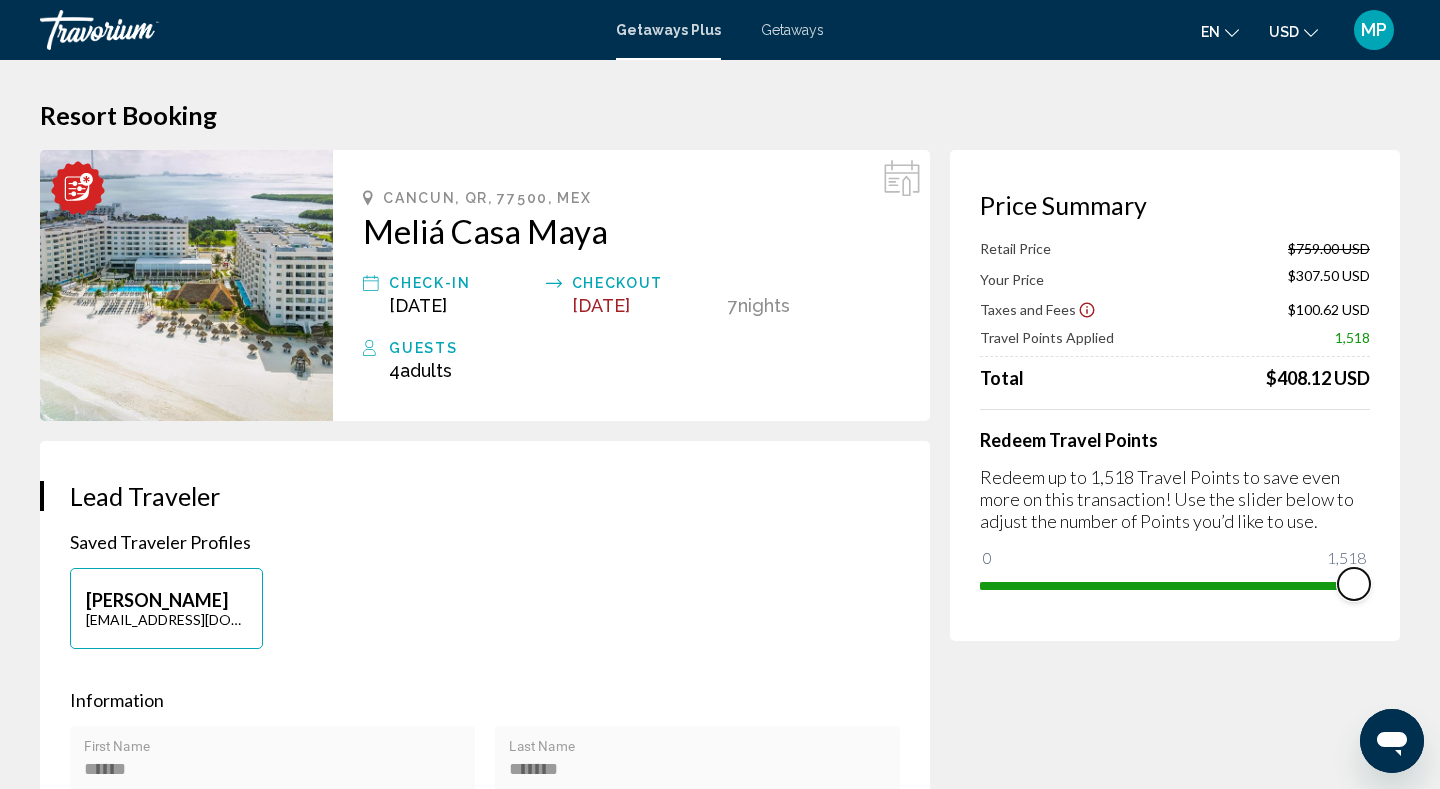 drag, startPoint x: 1200, startPoint y: 578, endPoint x: 1359, endPoint y: 594, distance: 159.80301 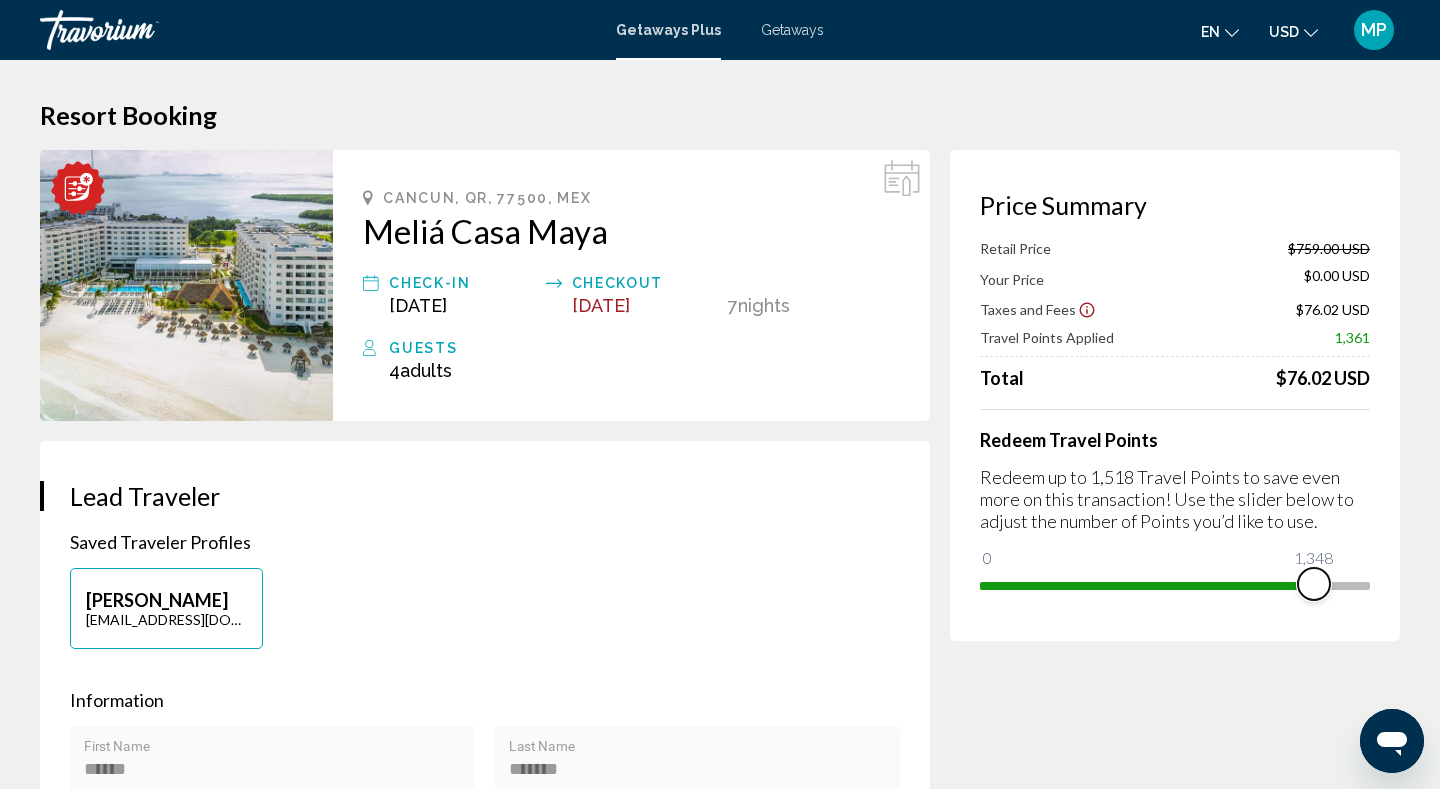 drag, startPoint x: 1354, startPoint y: 589, endPoint x: 1306, endPoint y: 575, distance: 50 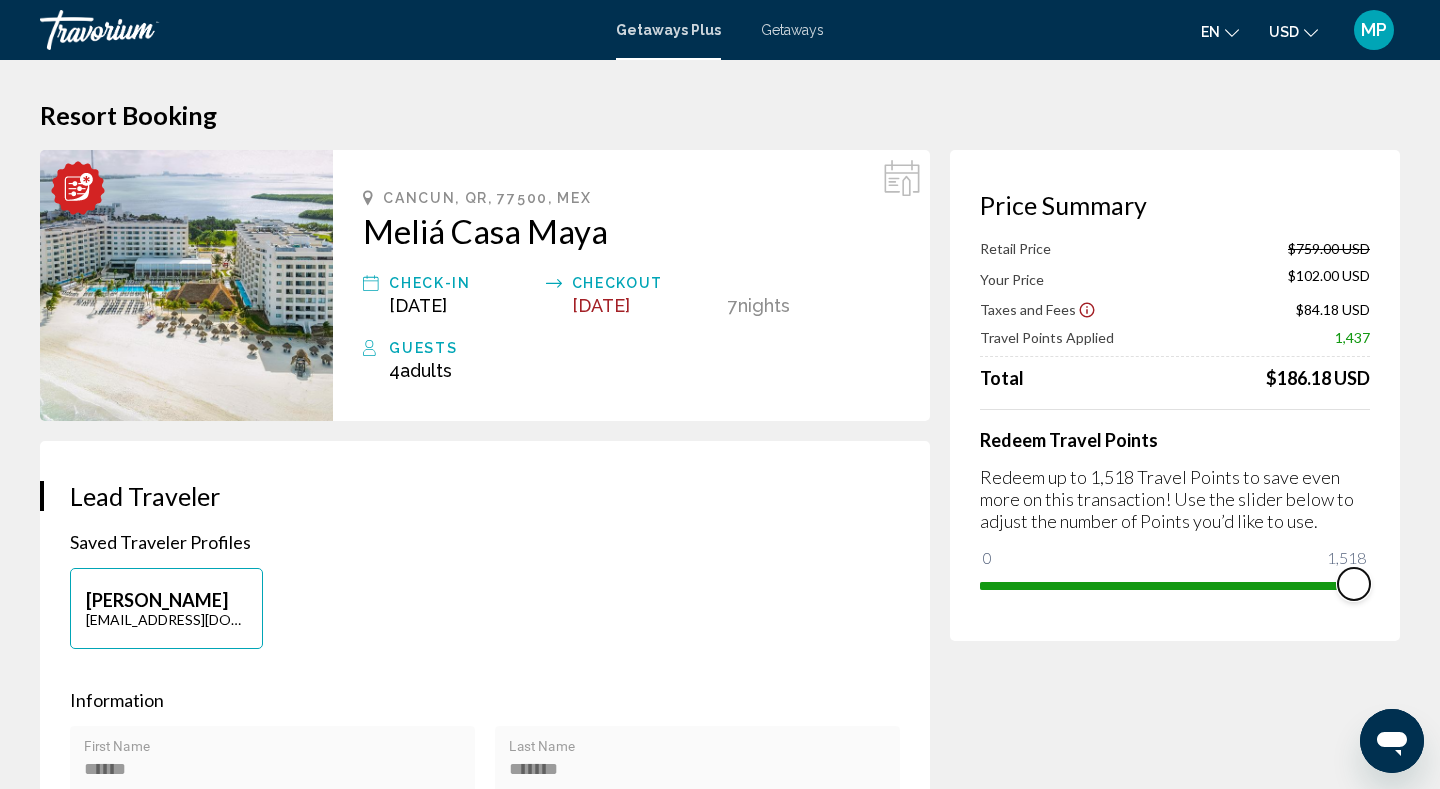 drag, startPoint x: 1306, startPoint y: 575, endPoint x: 1424, endPoint y: 600, distance: 120.61923 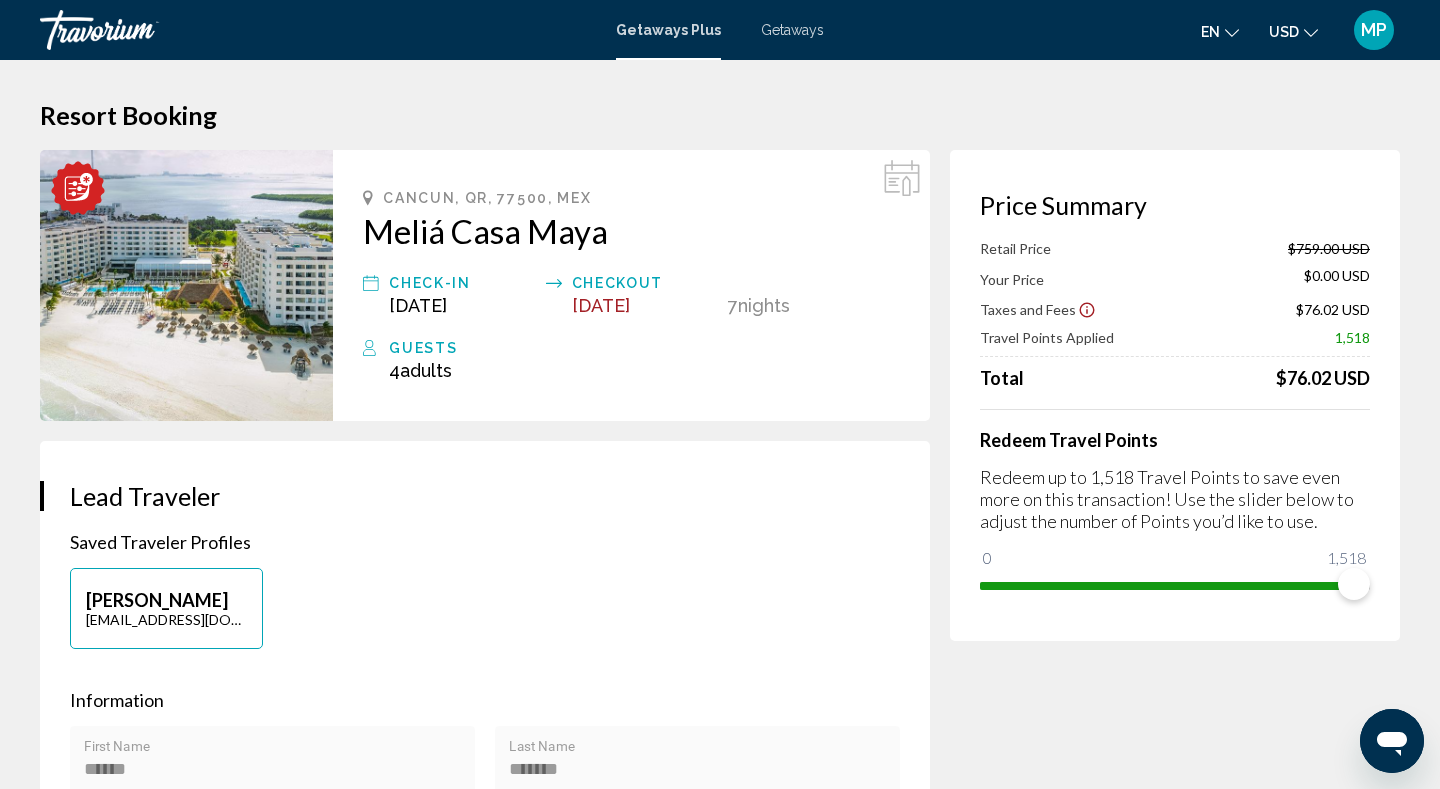 click on "Price Summary Retail Price  $759.00 USD  Your Price $0.00 USD Taxes and Fees
$76.02 USD  Travel Points Applied 1,518 Total  $76.02 USD  Redeem  Travel Points Redeem up to 1,518  Travel Points to save even more on this transaction! Use the slider below to adjust the number of Points you’d like to use. 0 1,518 1,518" at bounding box center (1175, 2178) 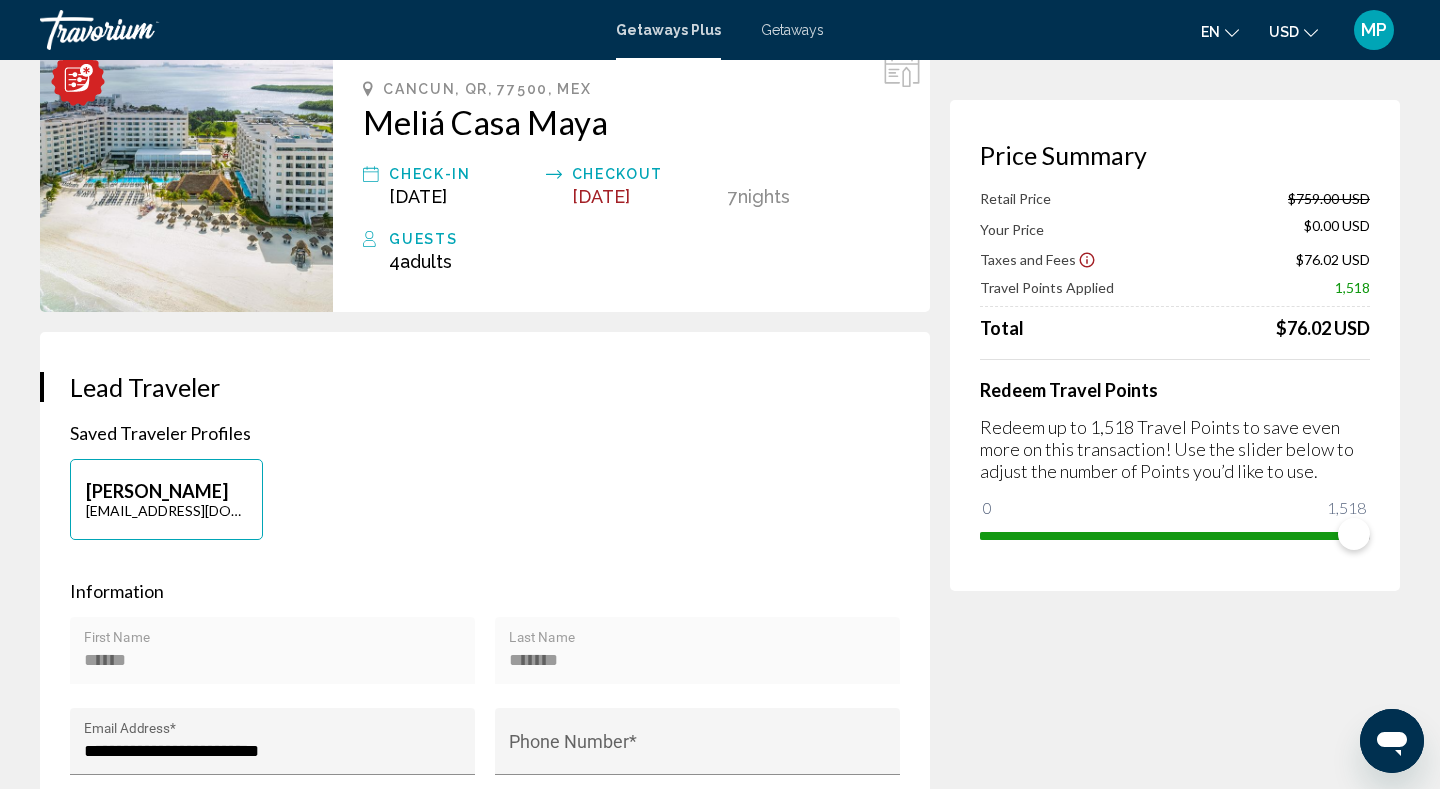 scroll, scrollTop: 0, scrollLeft: 0, axis: both 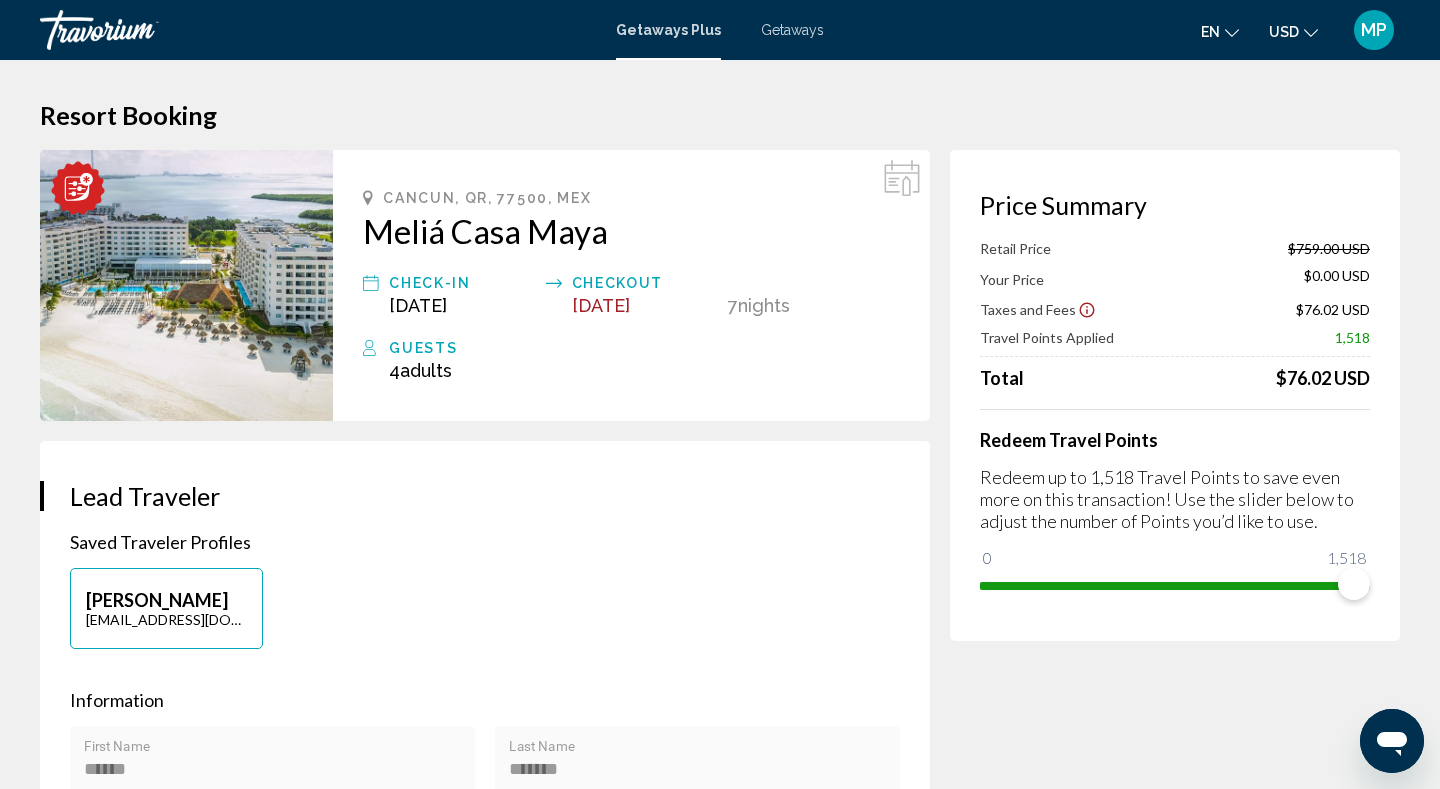 click 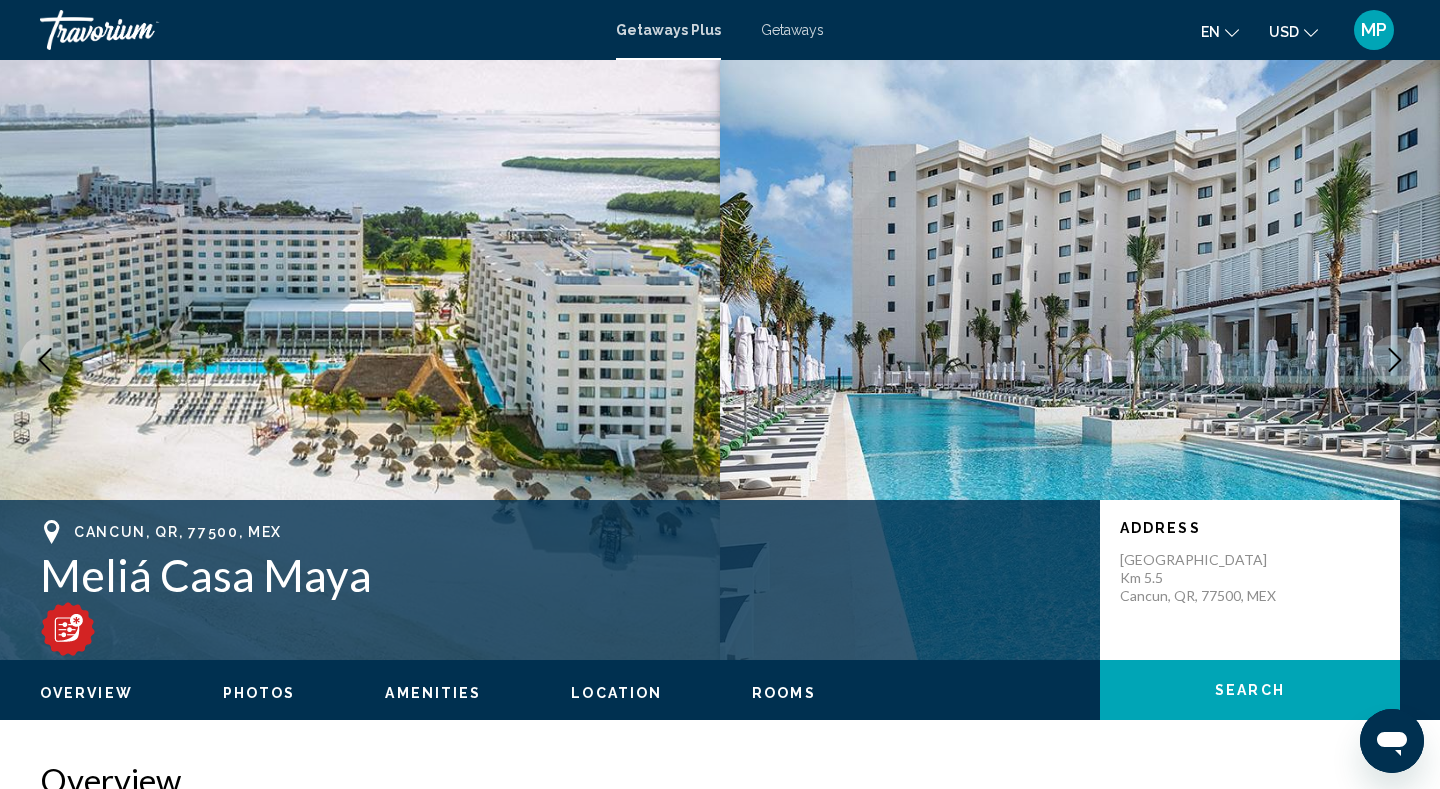 click at bounding box center (360, 360) 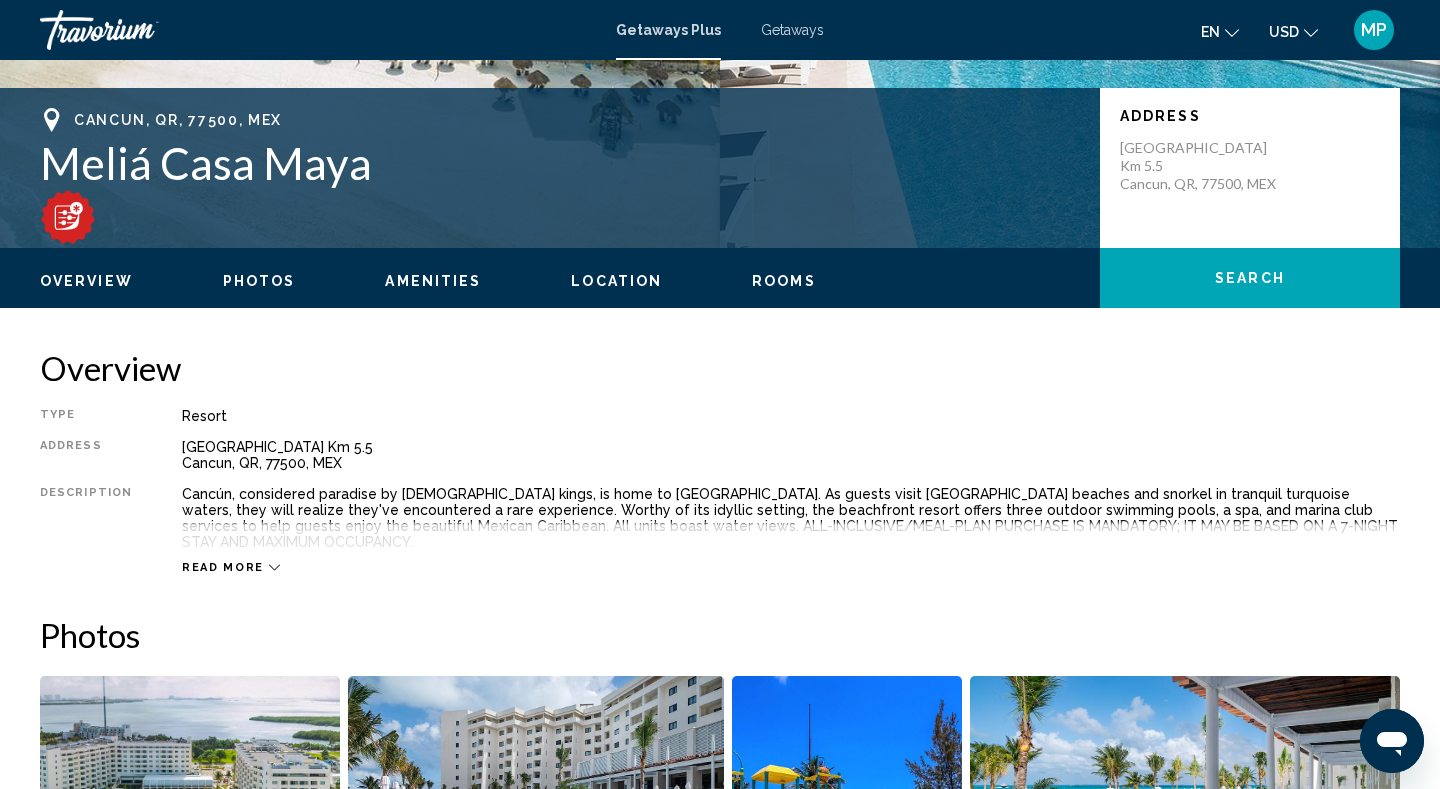 scroll, scrollTop: 403, scrollLeft: 0, axis: vertical 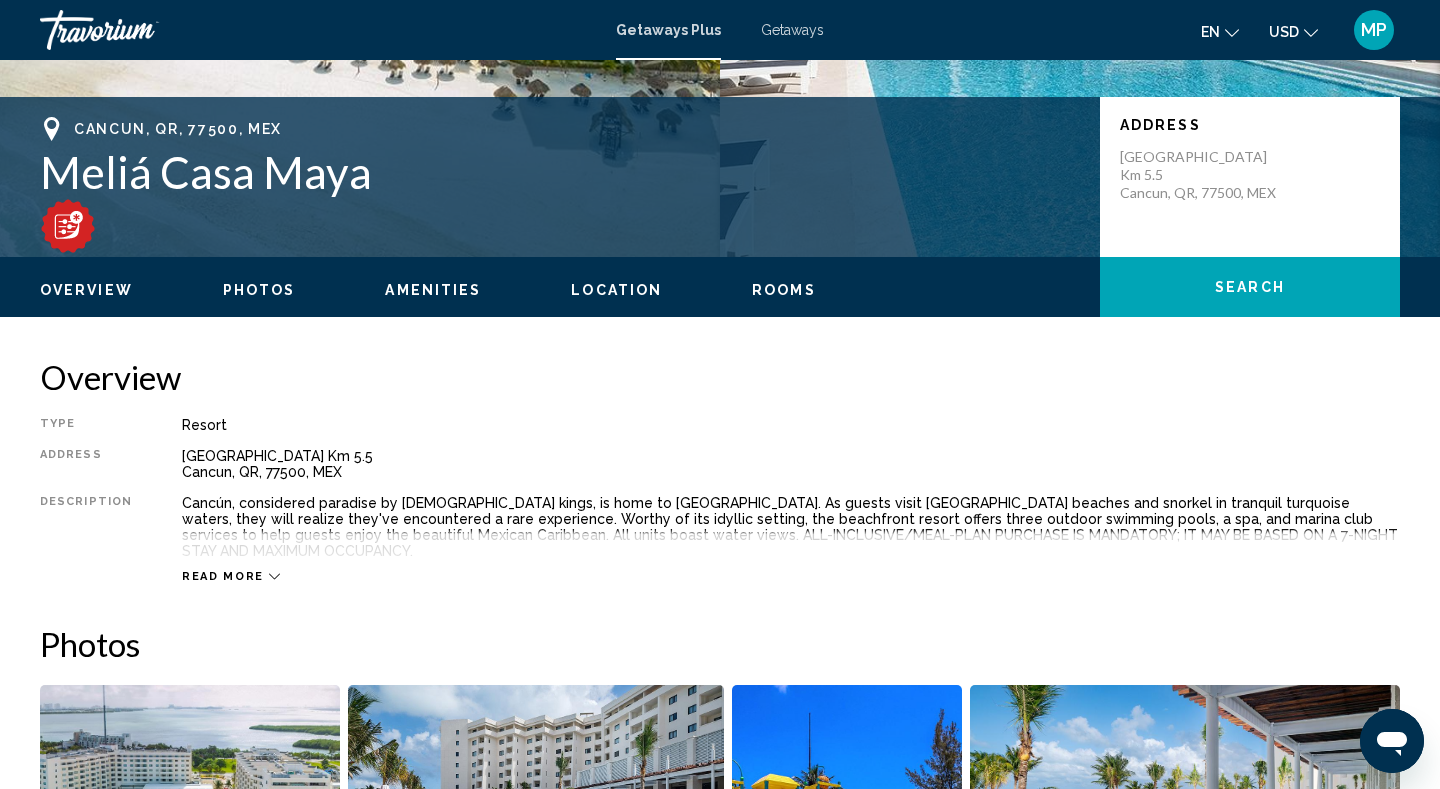 click on "Overview
Photos
Amenities
Location
Rooms
Search" 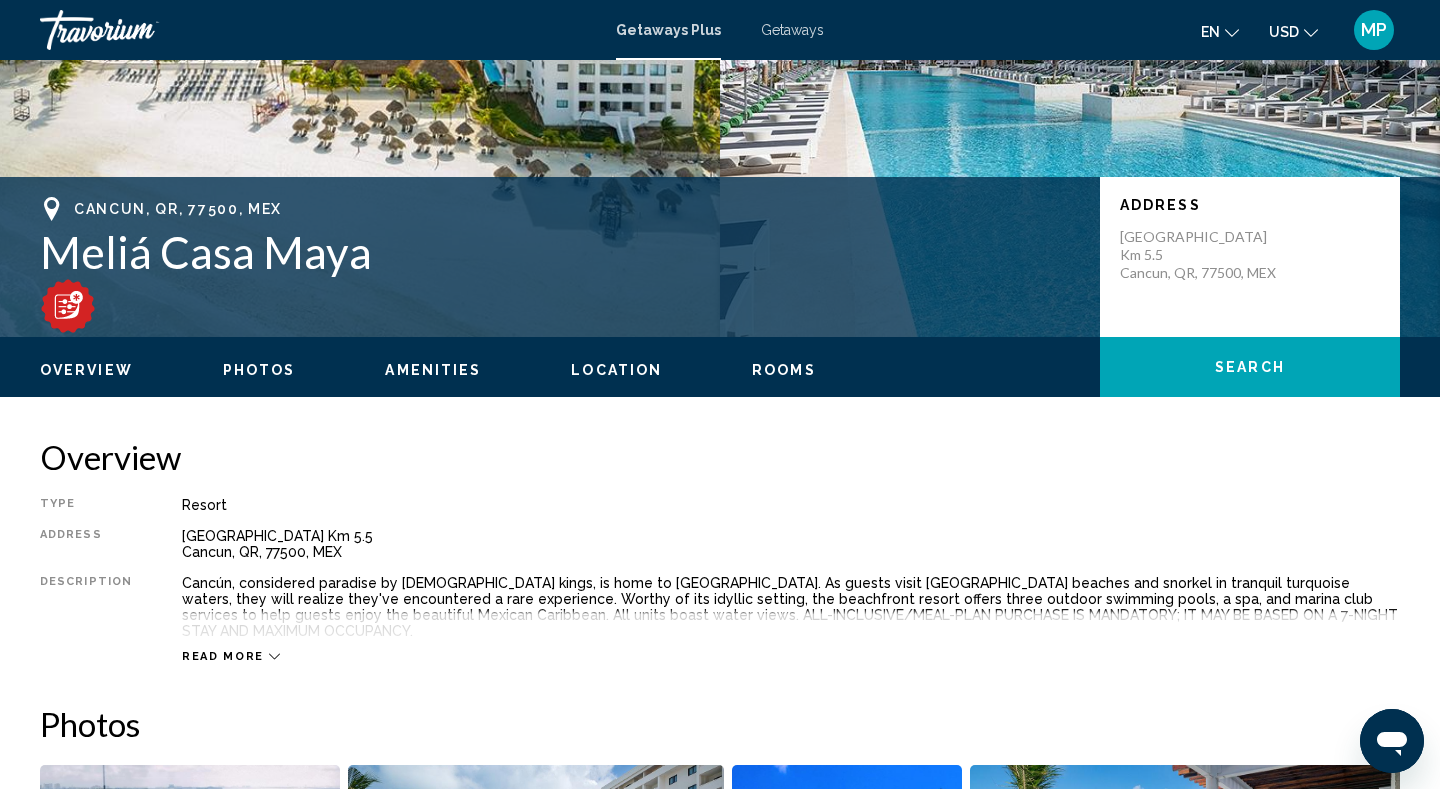 scroll, scrollTop: 402, scrollLeft: 0, axis: vertical 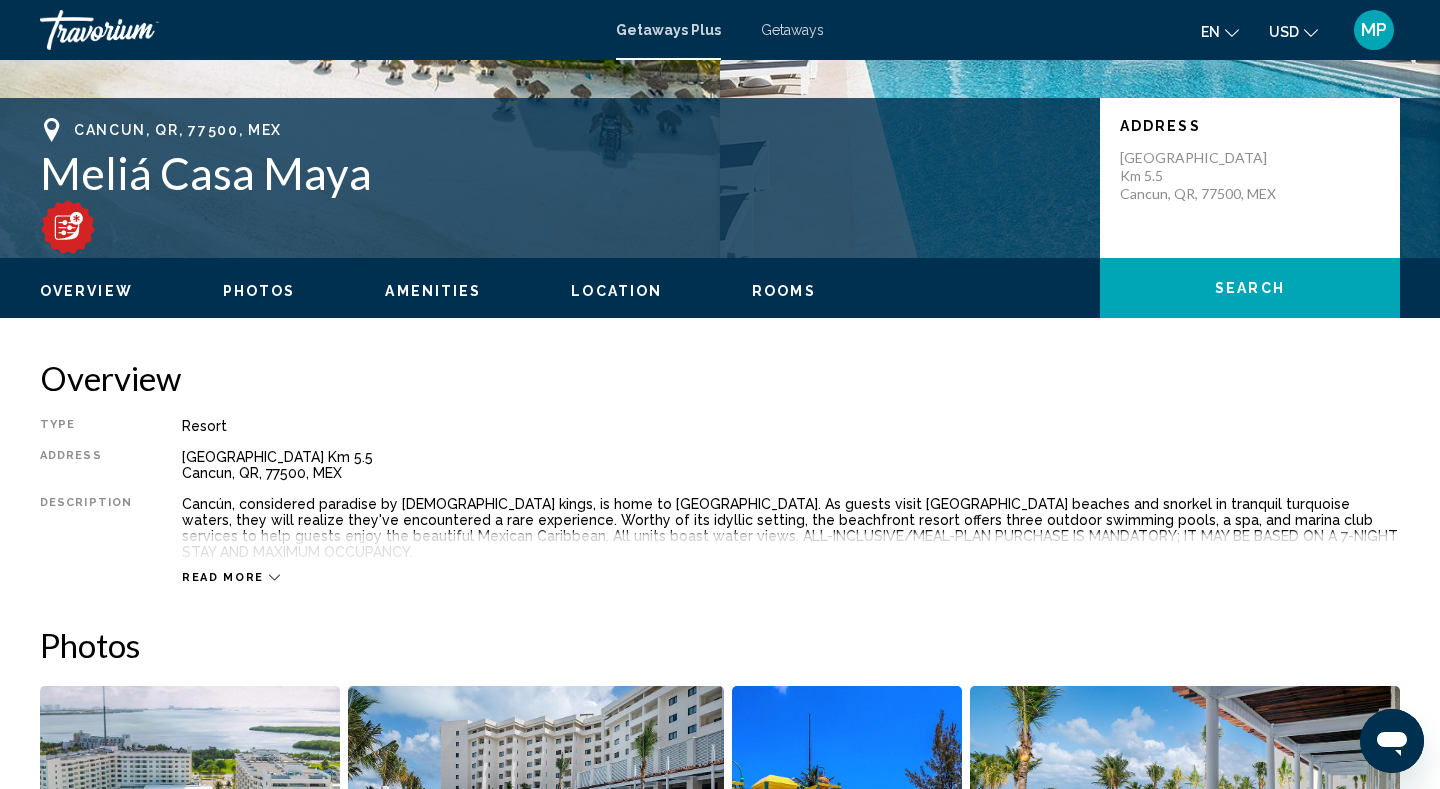 click on "Overview
Photos
Amenities
Location
Rooms
Search" 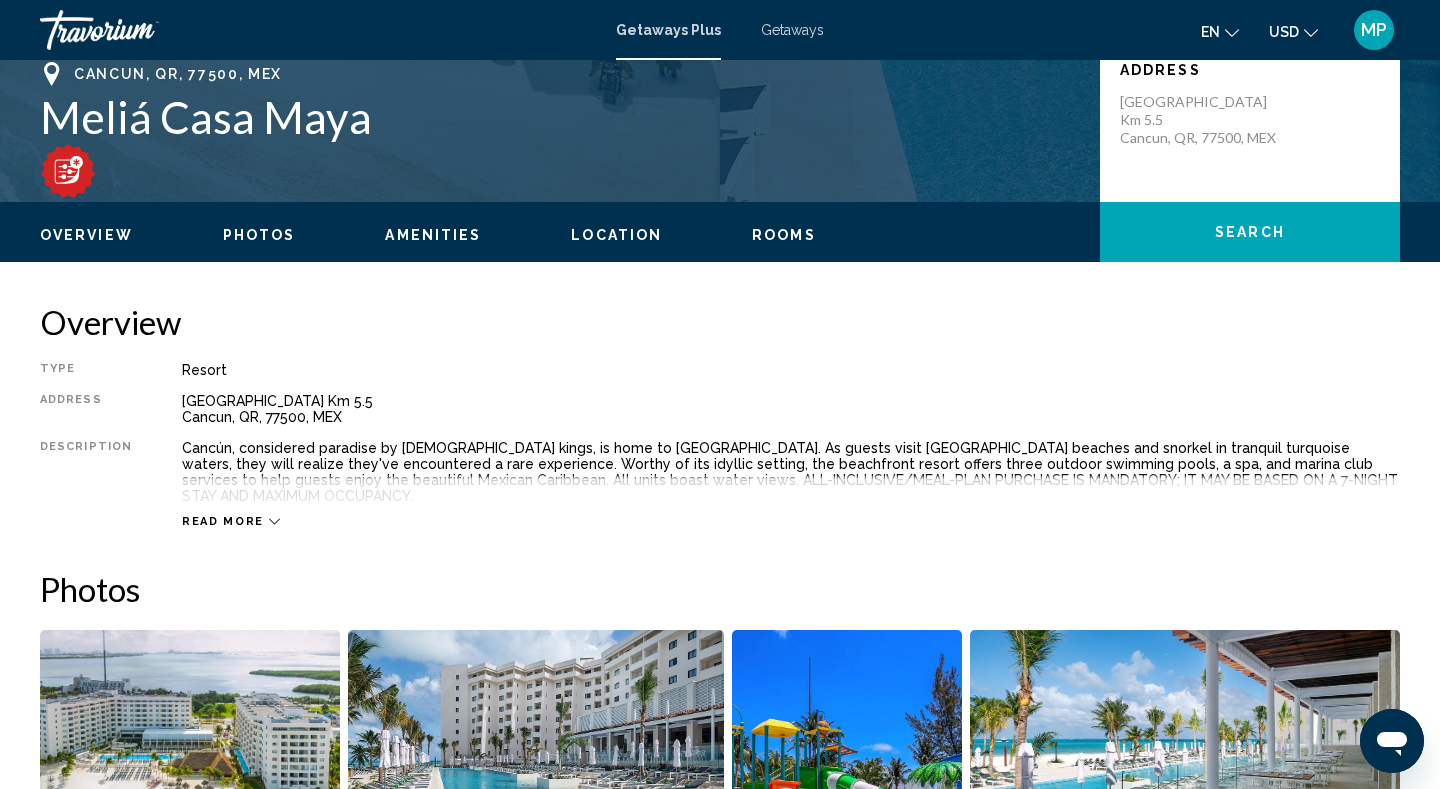 scroll, scrollTop: 443, scrollLeft: 0, axis: vertical 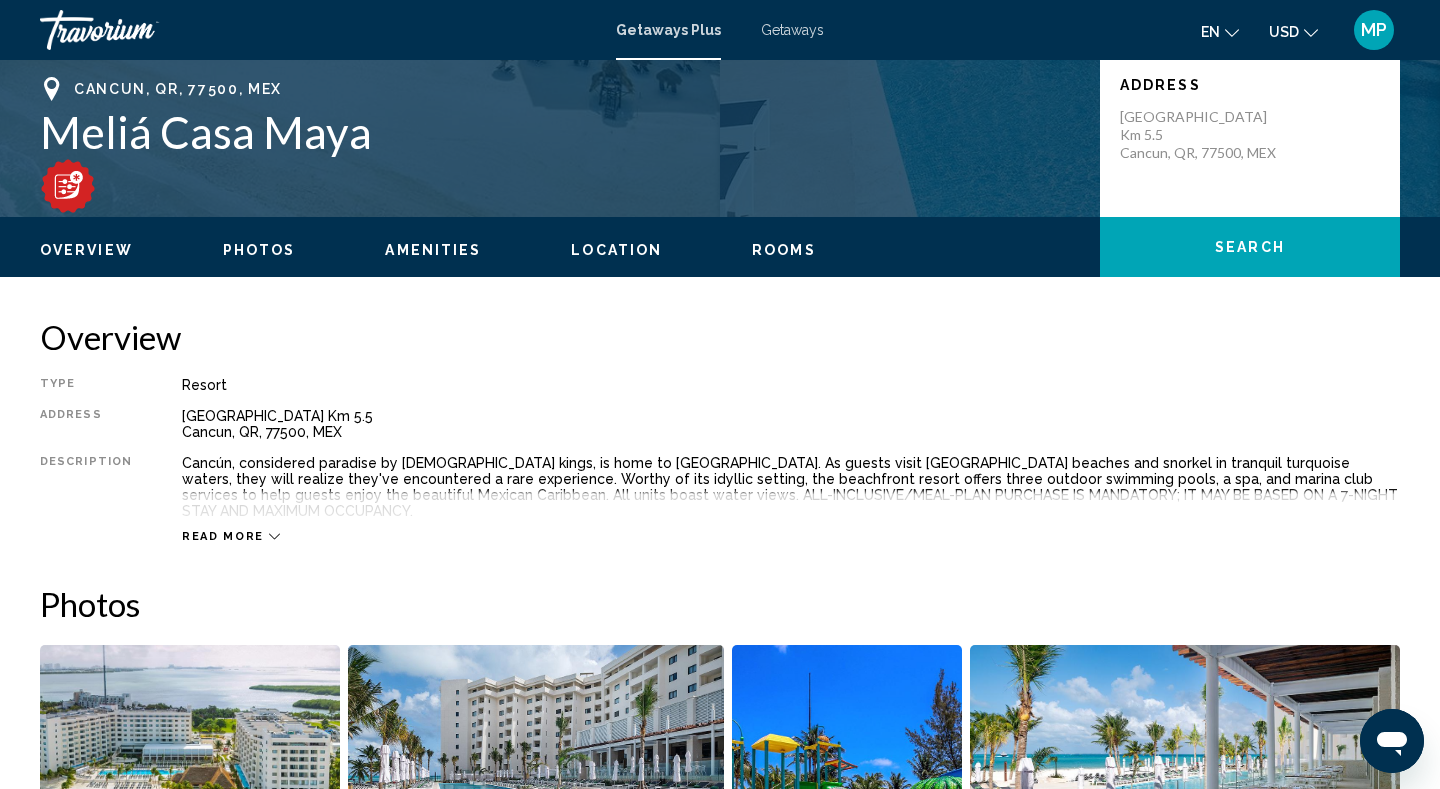 click on "Read more" at bounding box center (231, 536) 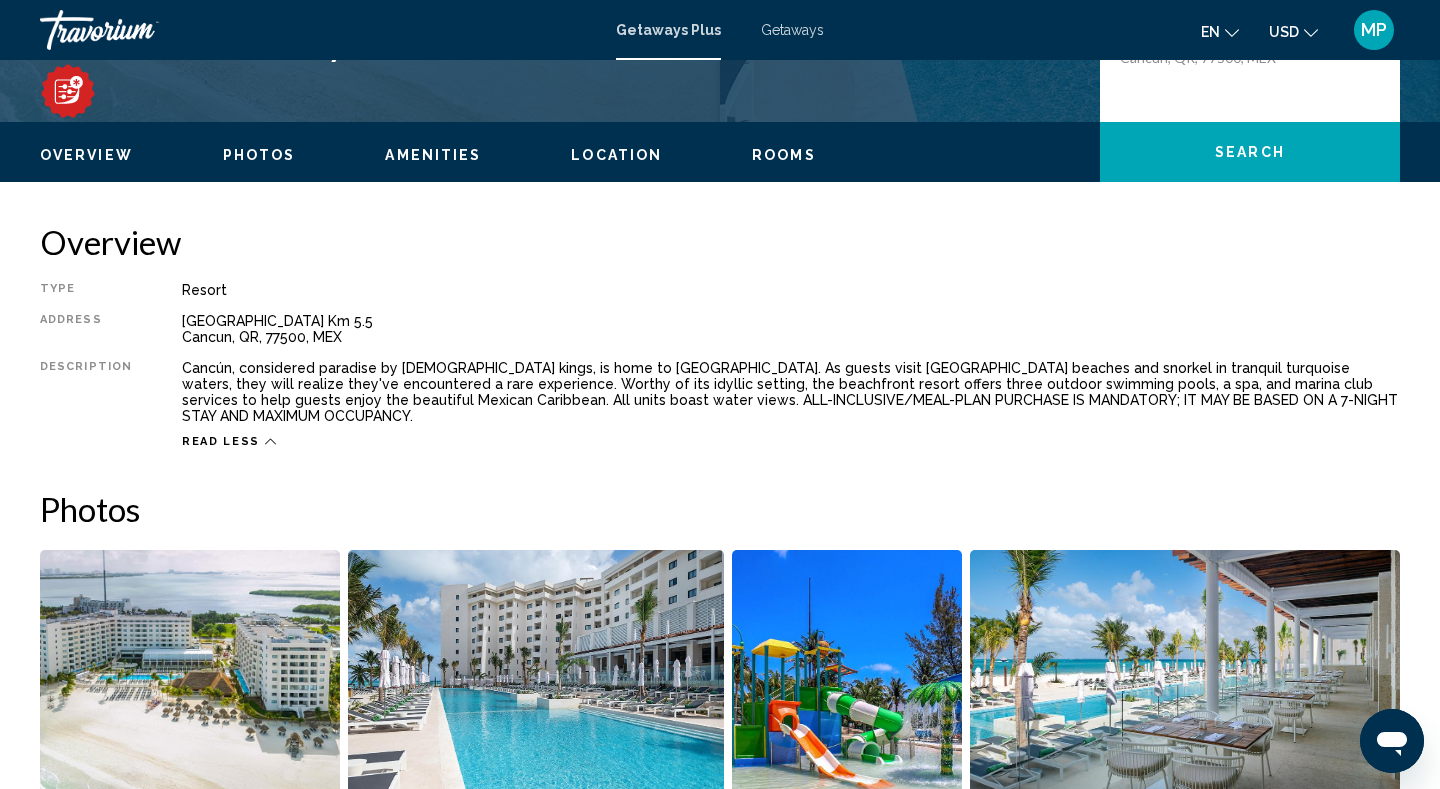scroll, scrollTop: 0, scrollLeft: 0, axis: both 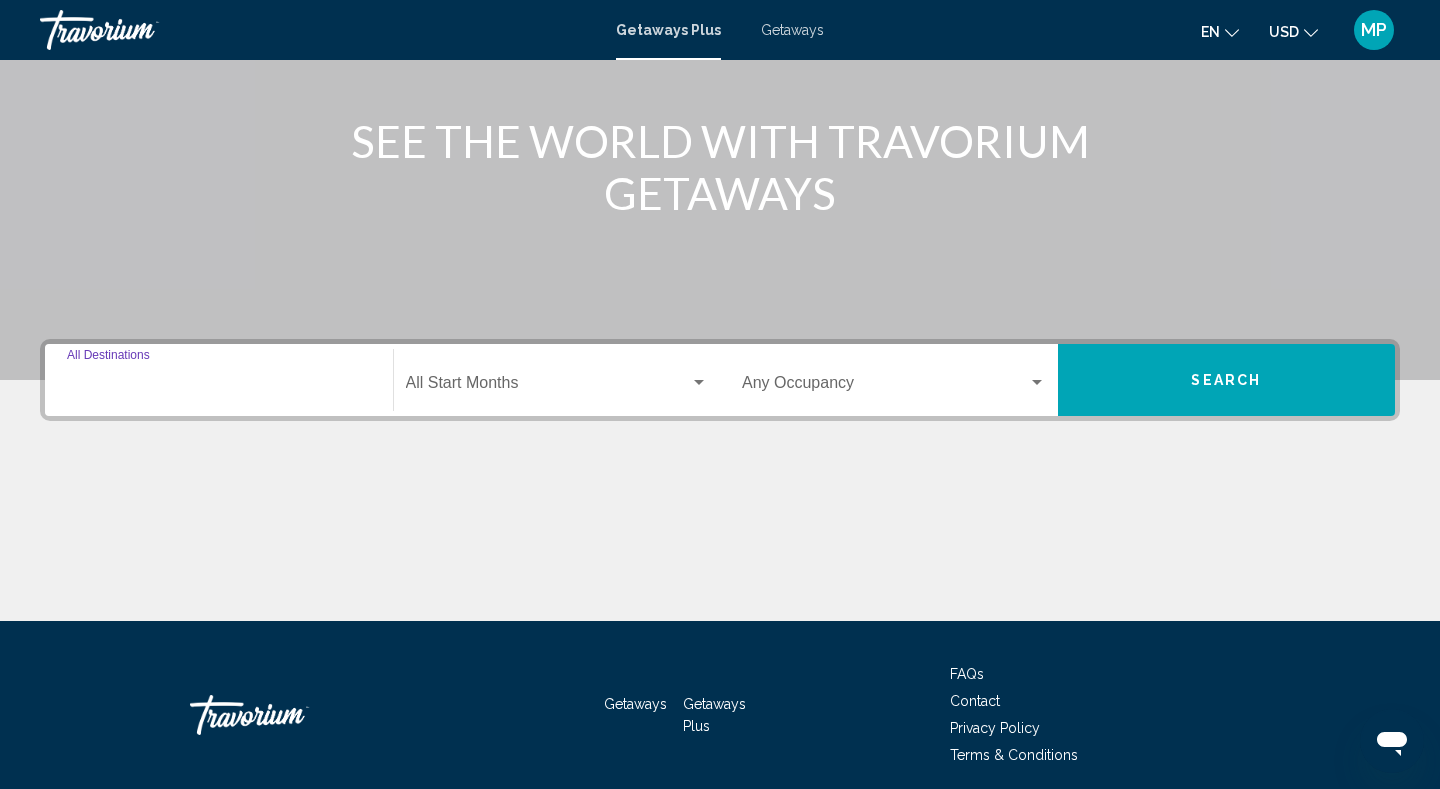 click on "Destination All Destinations" at bounding box center [219, 387] 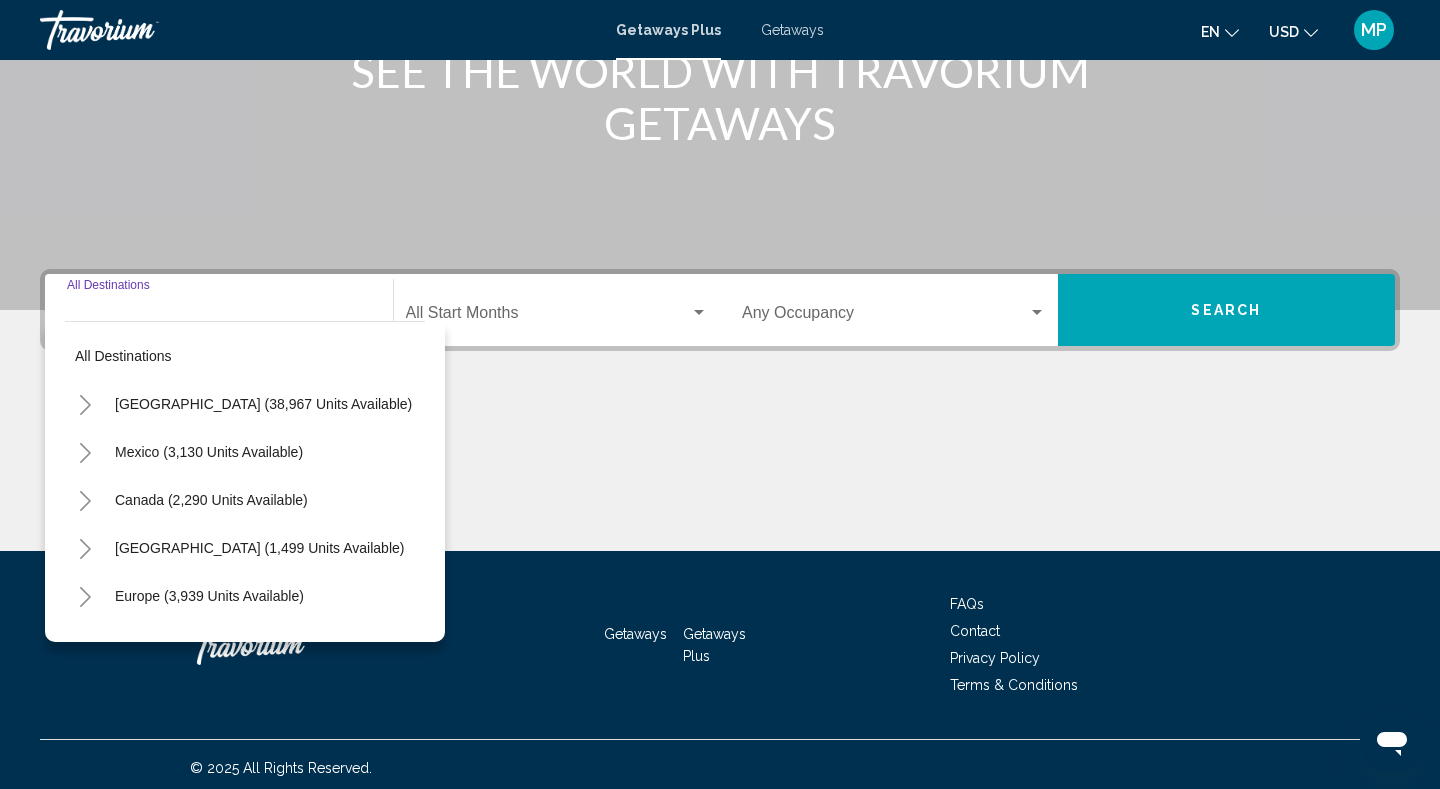 scroll, scrollTop: 297, scrollLeft: 0, axis: vertical 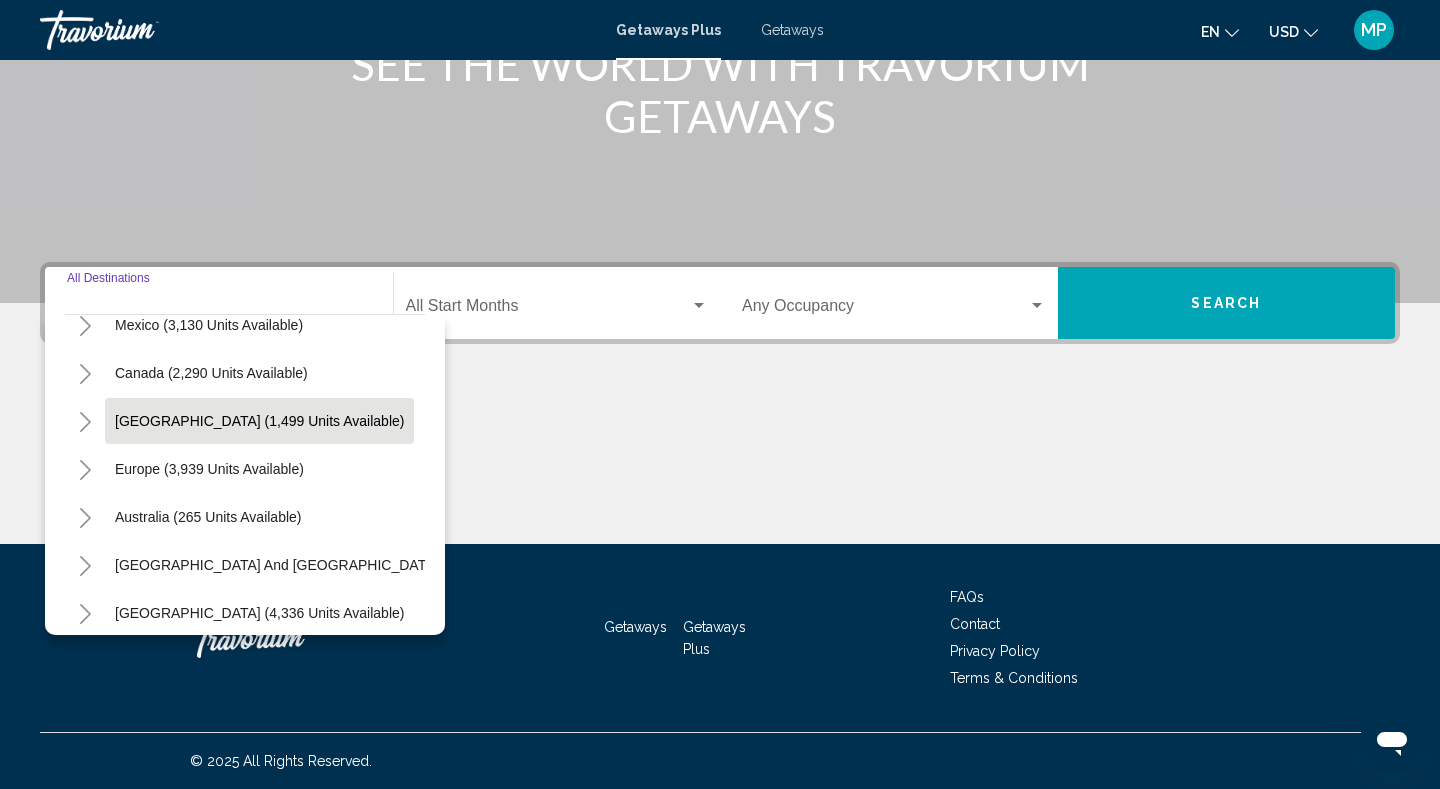 click on "[GEOGRAPHIC_DATA] (1,499 units available)" at bounding box center [209, 469] 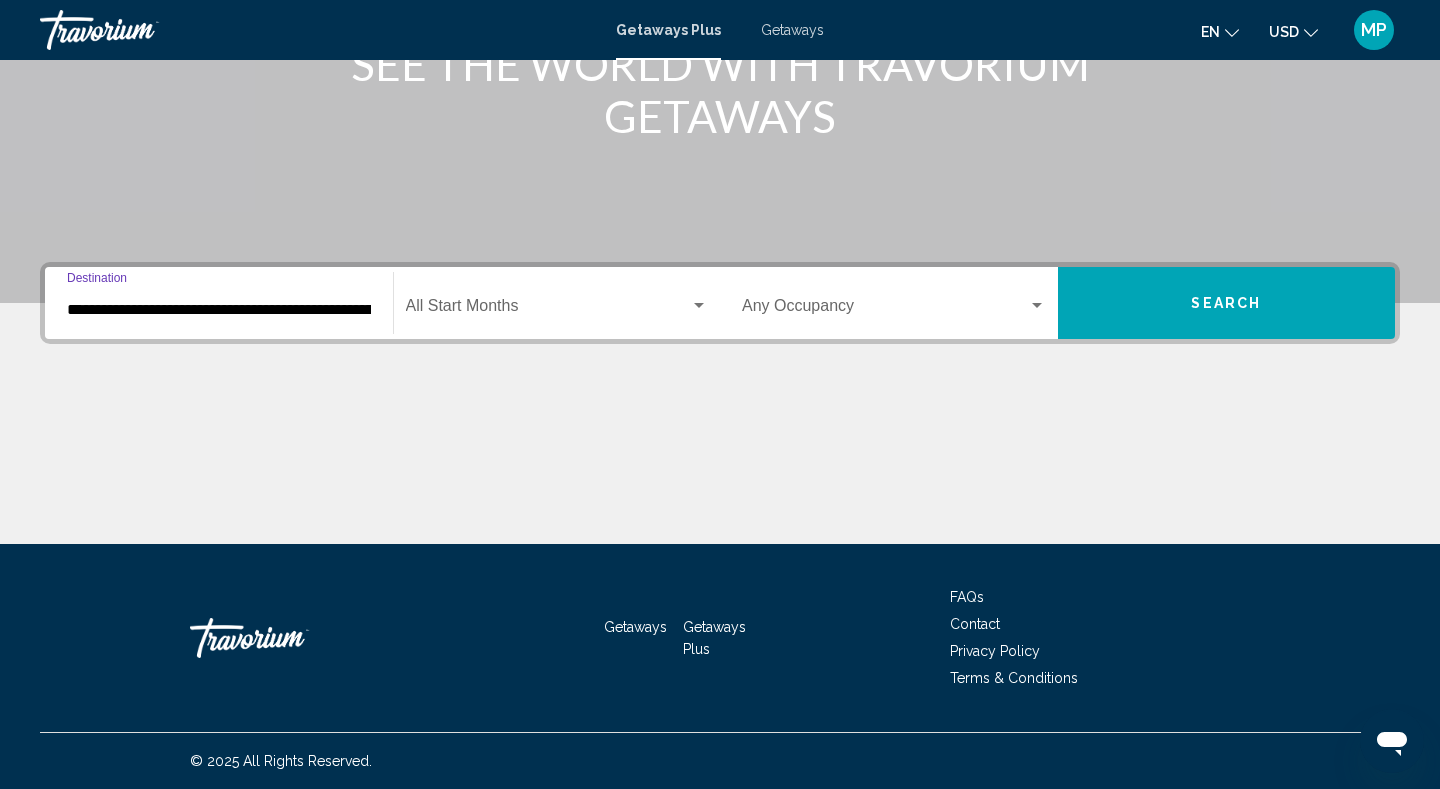click at bounding box center (548, 310) 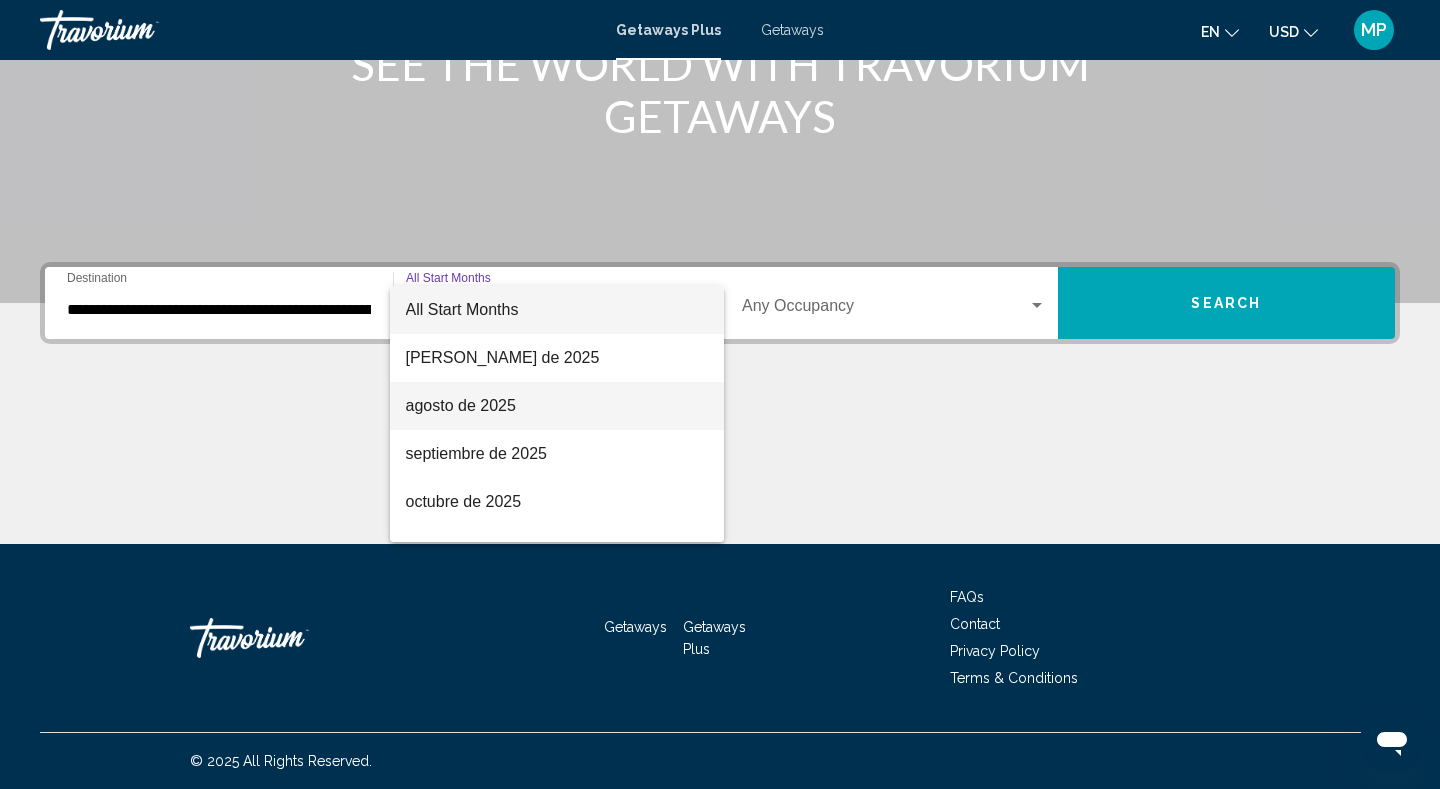 click on "agosto de 2025" at bounding box center [557, 406] 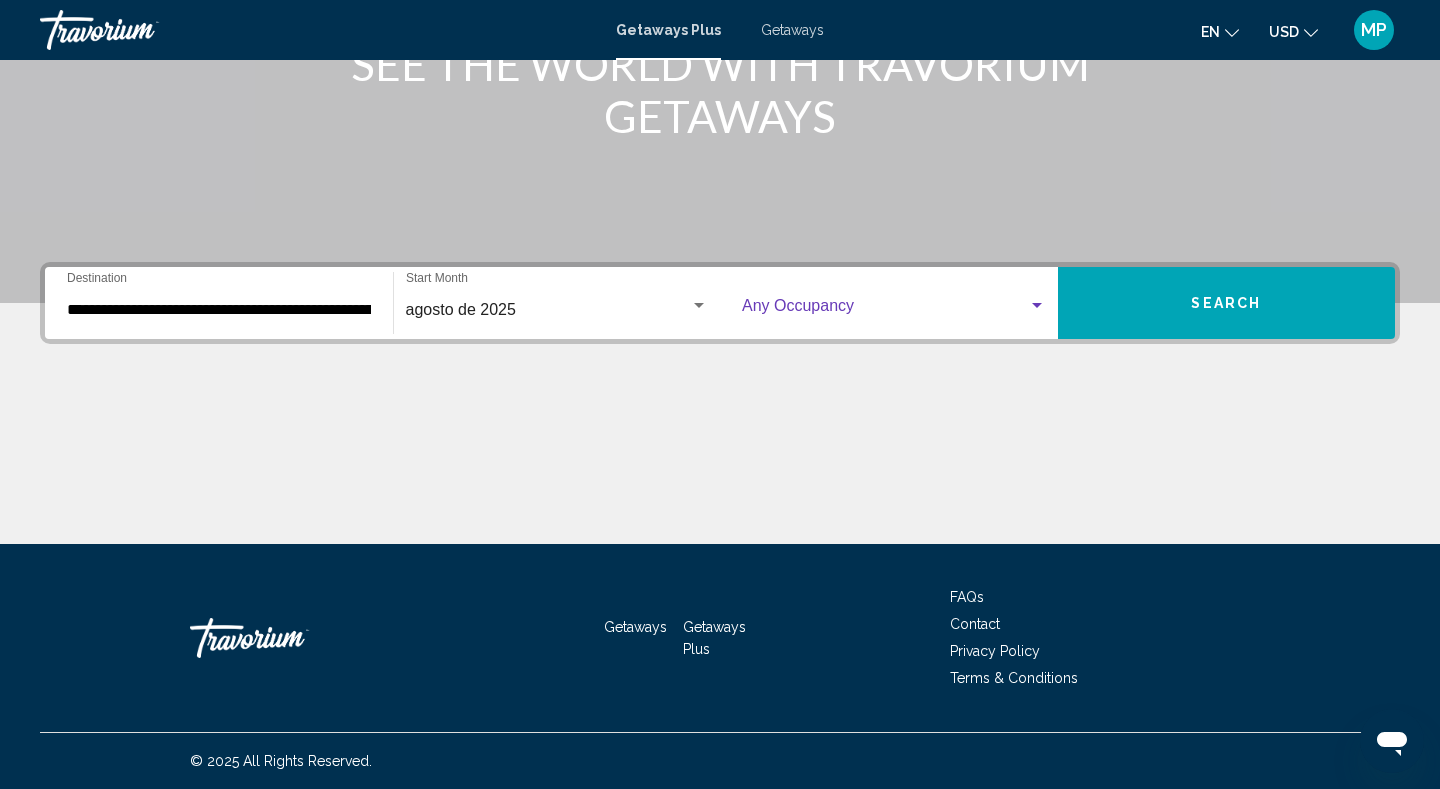 click at bounding box center (885, 310) 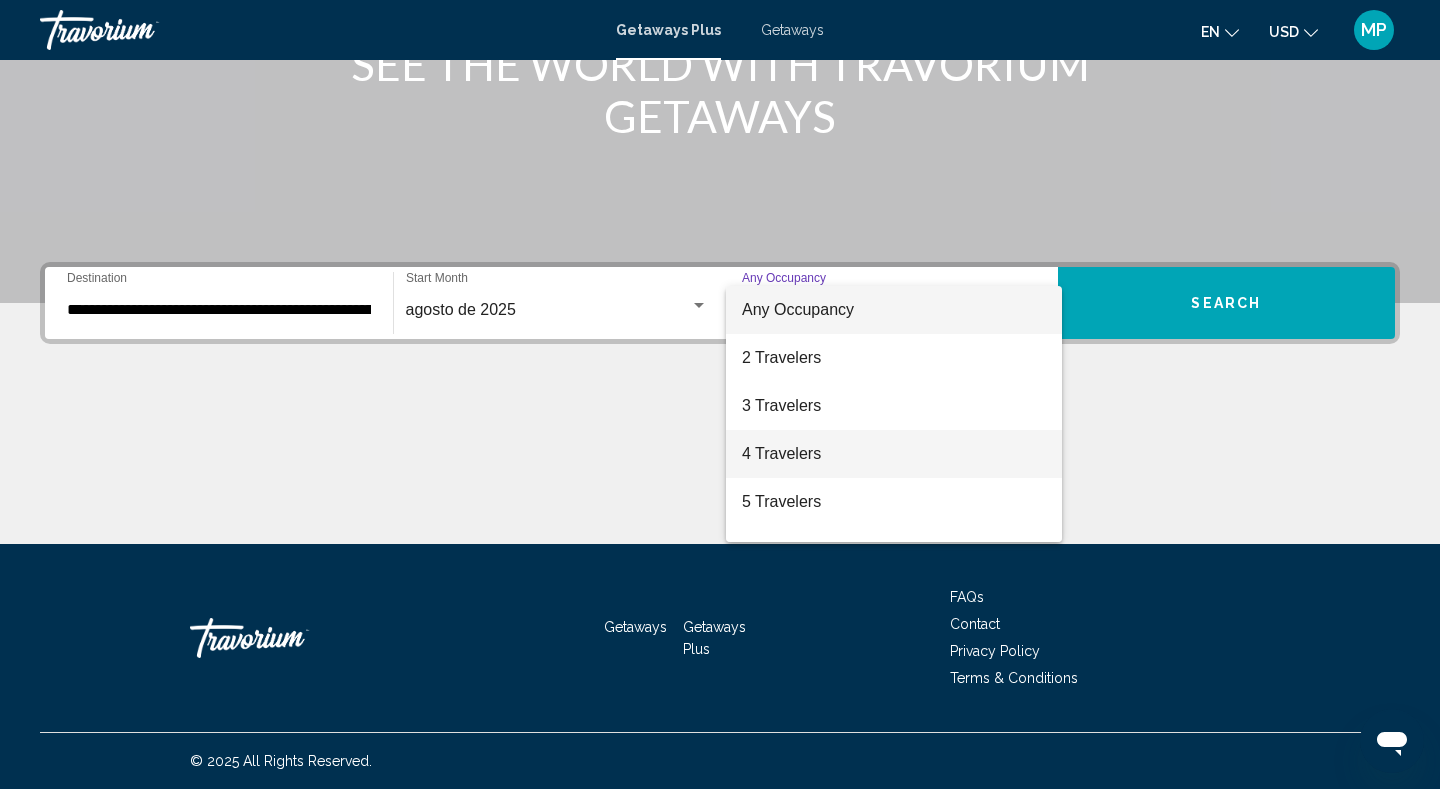 click on "4 Travelers" at bounding box center [894, 454] 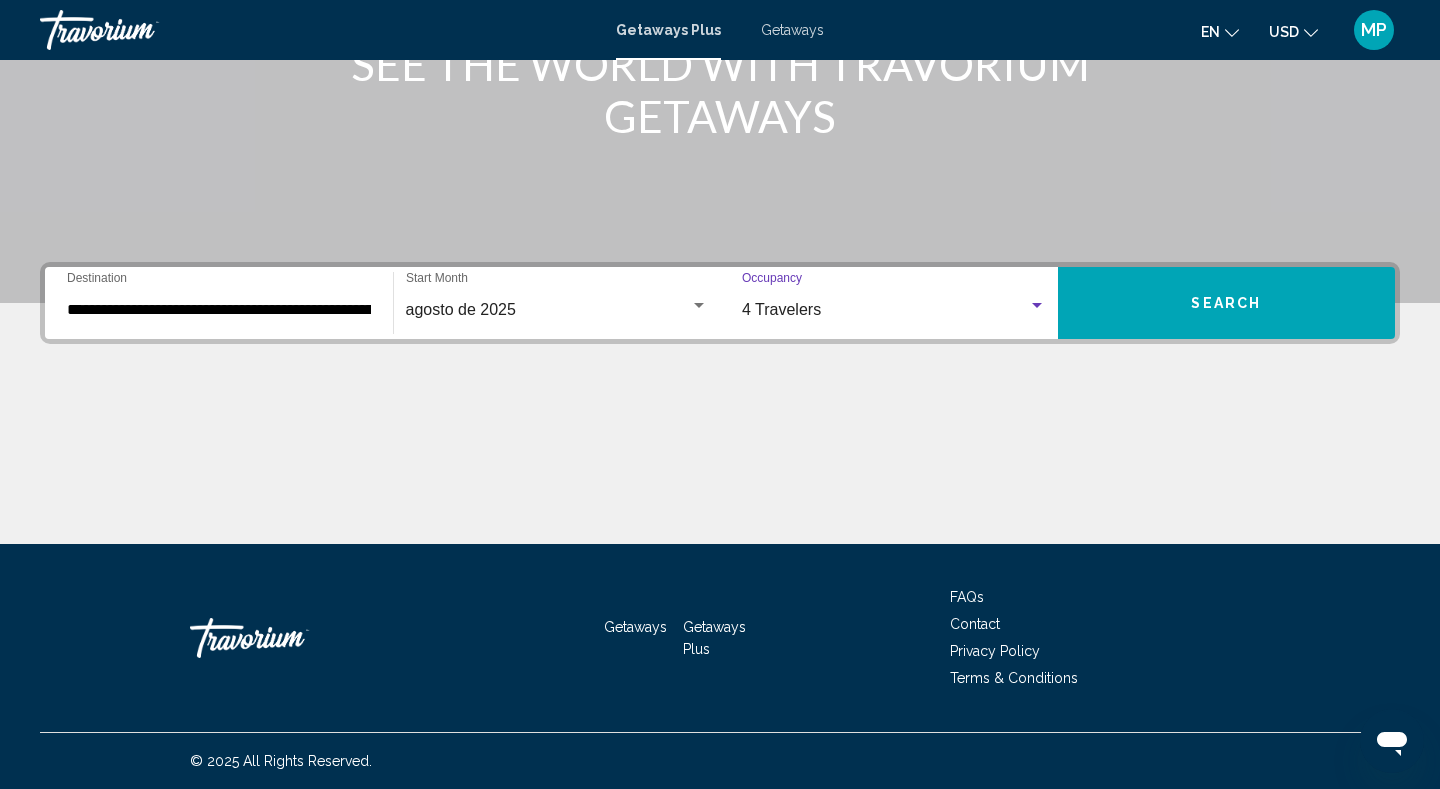 click on "Search" at bounding box center [1227, 303] 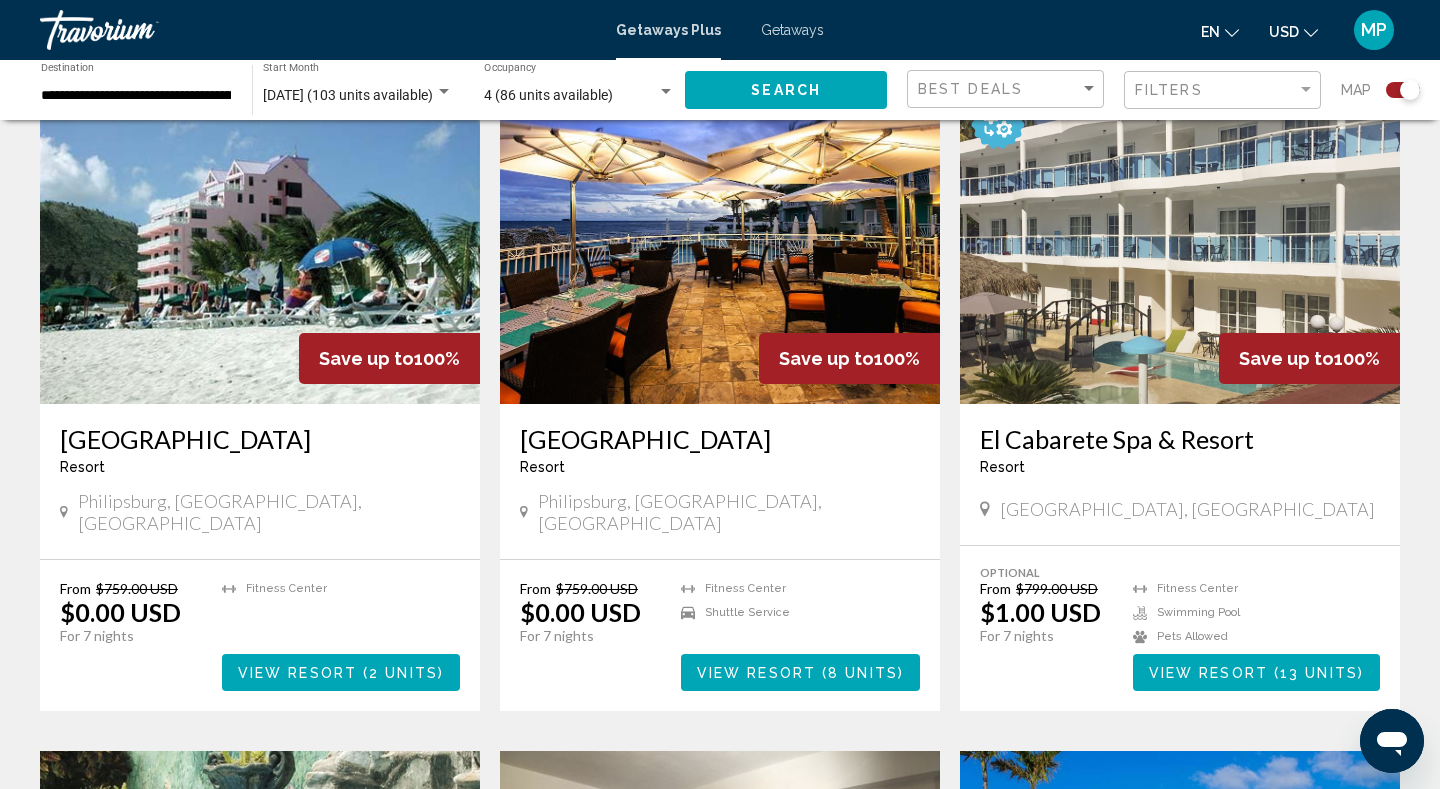 scroll, scrollTop: 1379, scrollLeft: 0, axis: vertical 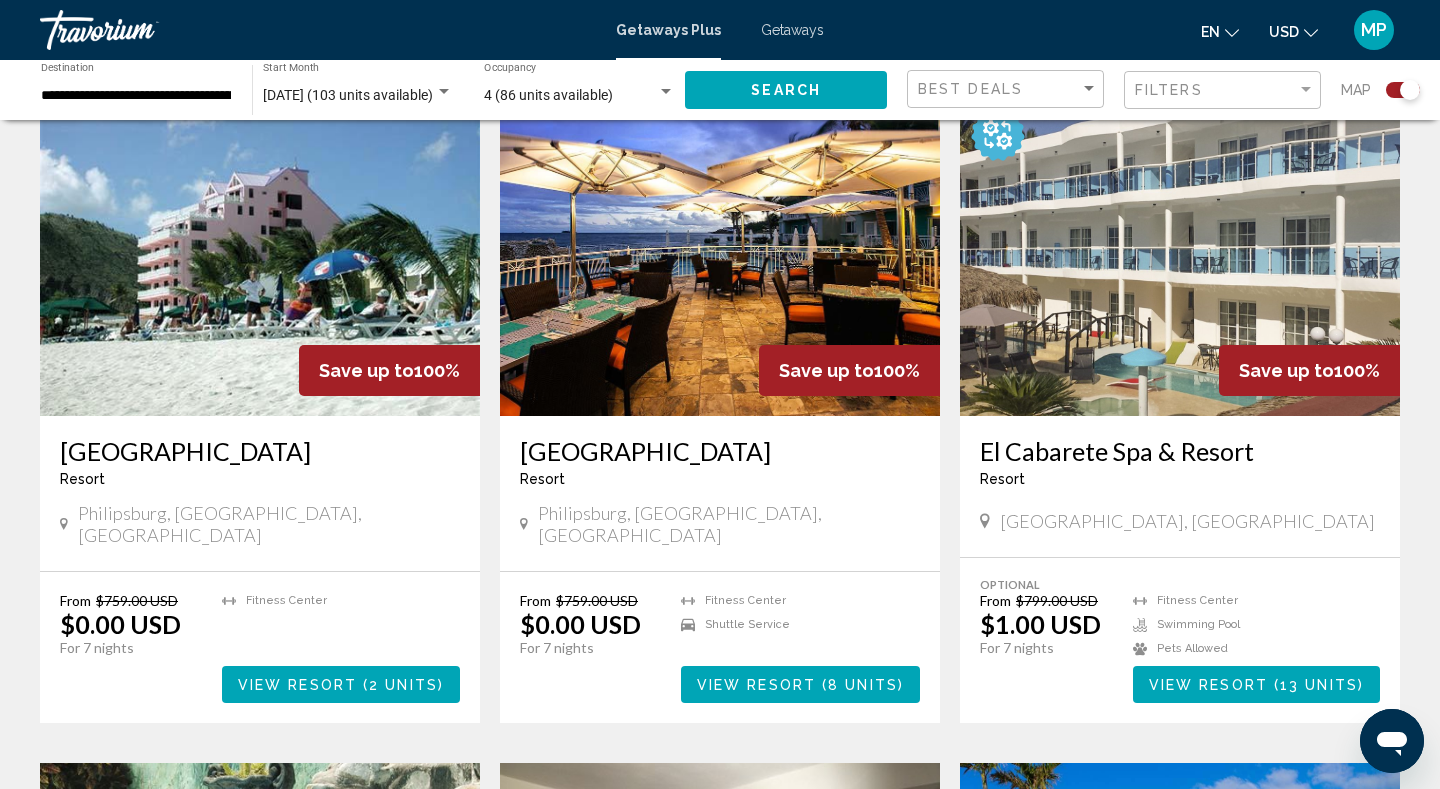 click at bounding box center [260, 256] 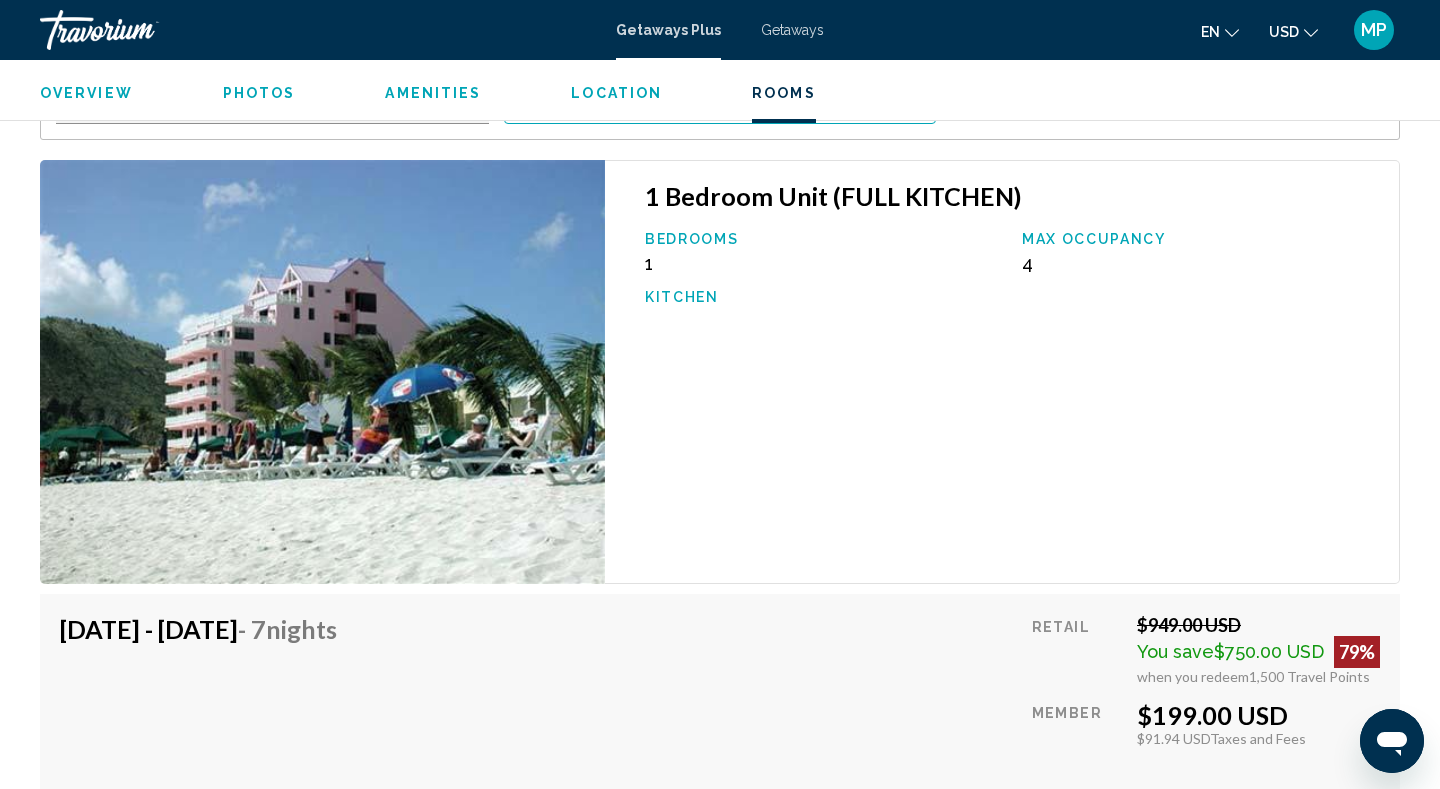 scroll, scrollTop: 2750, scrollLeft: 0, axis: vertical 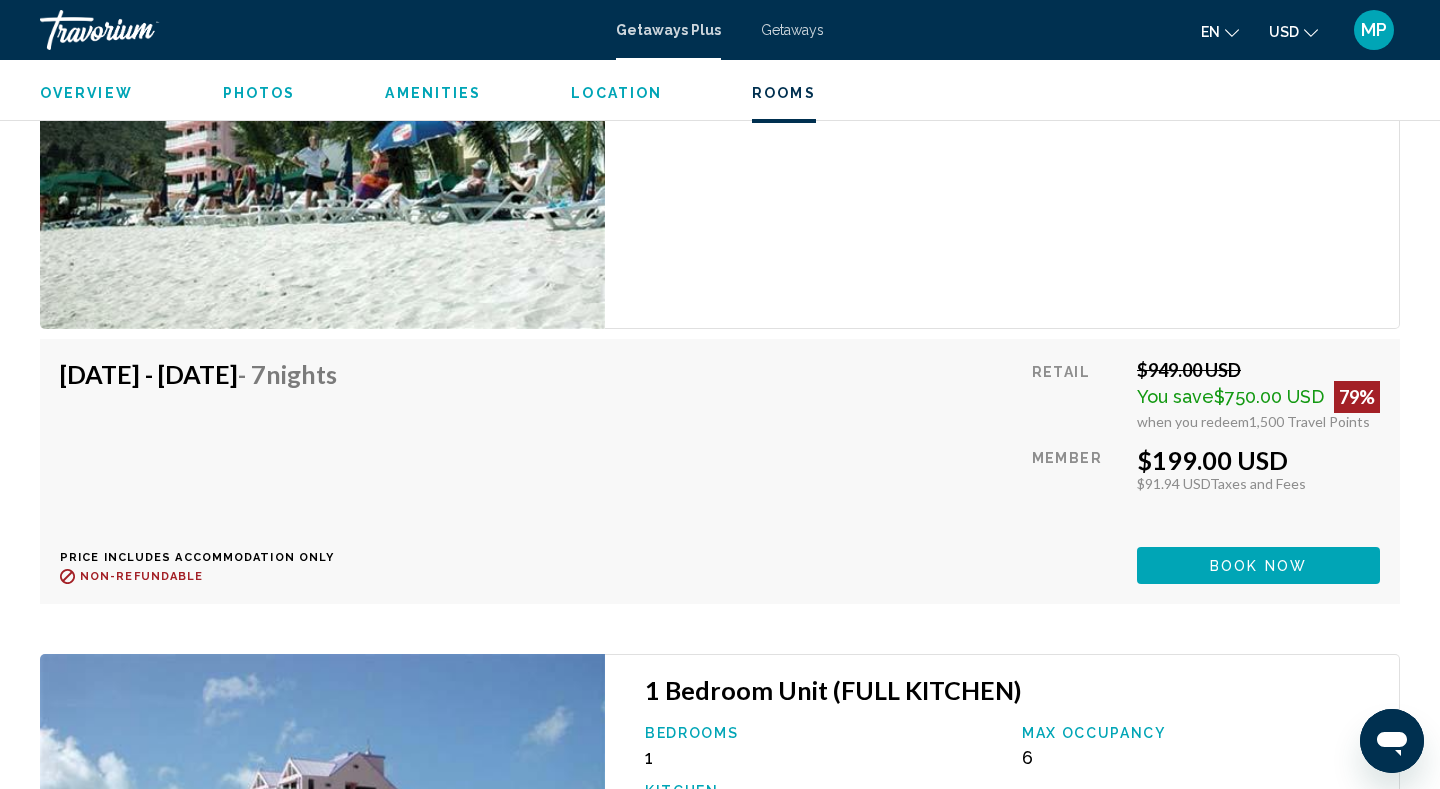 click on "[DATE] - [DATE]  - 7  Nights Price includes accommodation only
Refundable until :
Non-refundable Retail  $949.00 USD  You save  $750.00 USD   79%  when you redeem  1,500  Travel Points  Member  $199.00 USD   $91.94 USD  Taxes and Fees You earn  0  Travel Points  Book now This room is no longer available. Price includes accommodation only
Refundable until
Non-refundable Book now This room is no longer available." at bounding box center (720, 471) 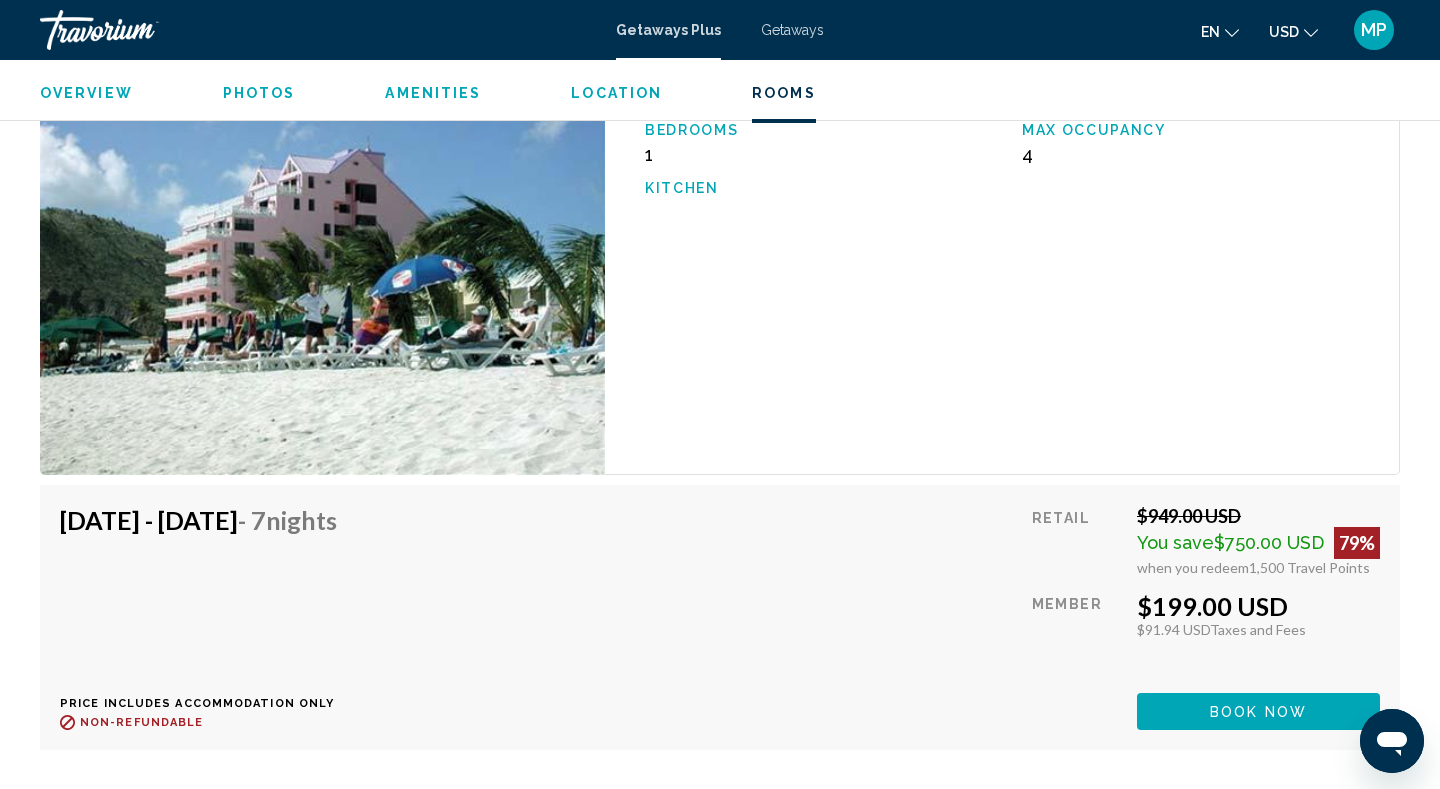scroll, scrollTop: 2862, scrollLeft: 0, axis: vertical 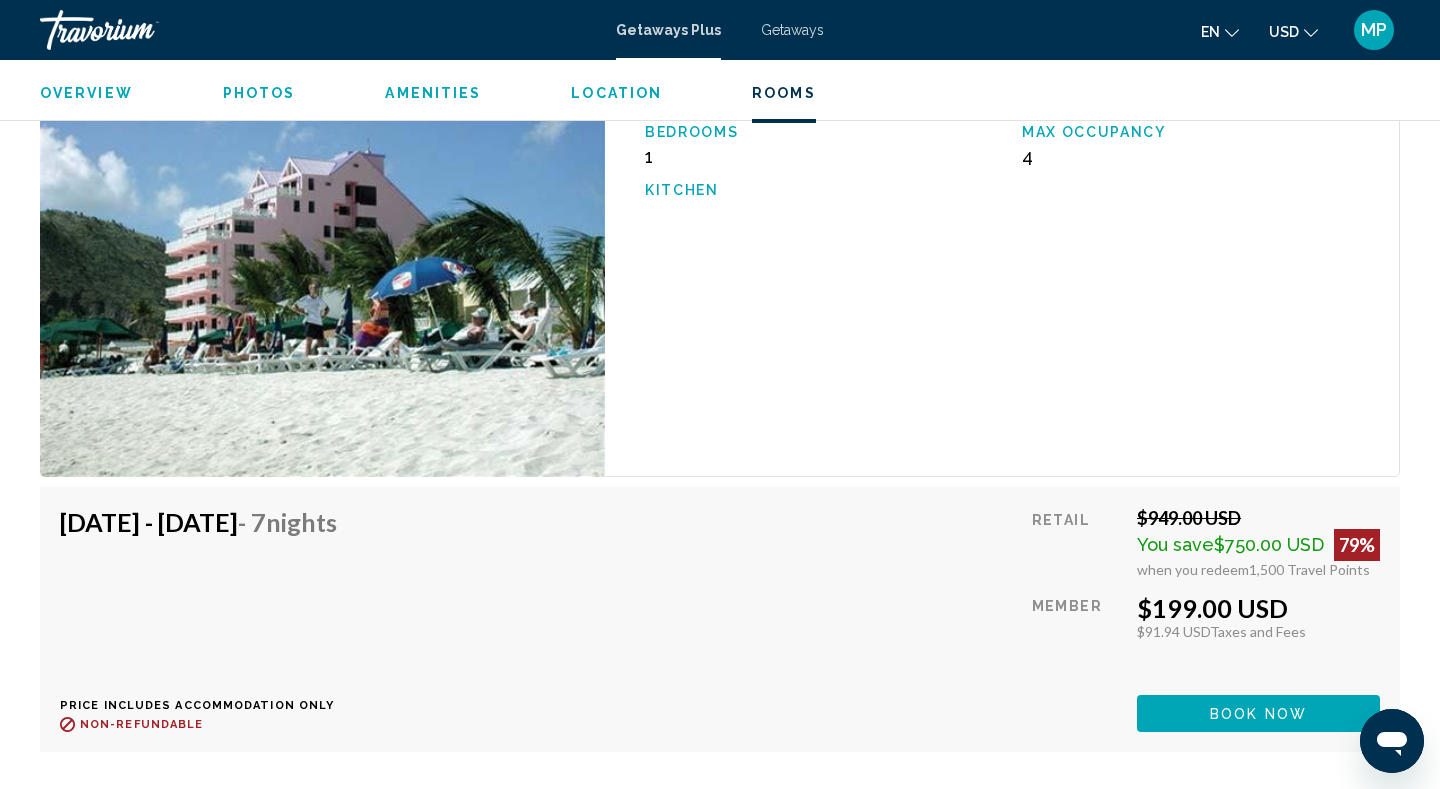 click at bounding box center [322, 265] 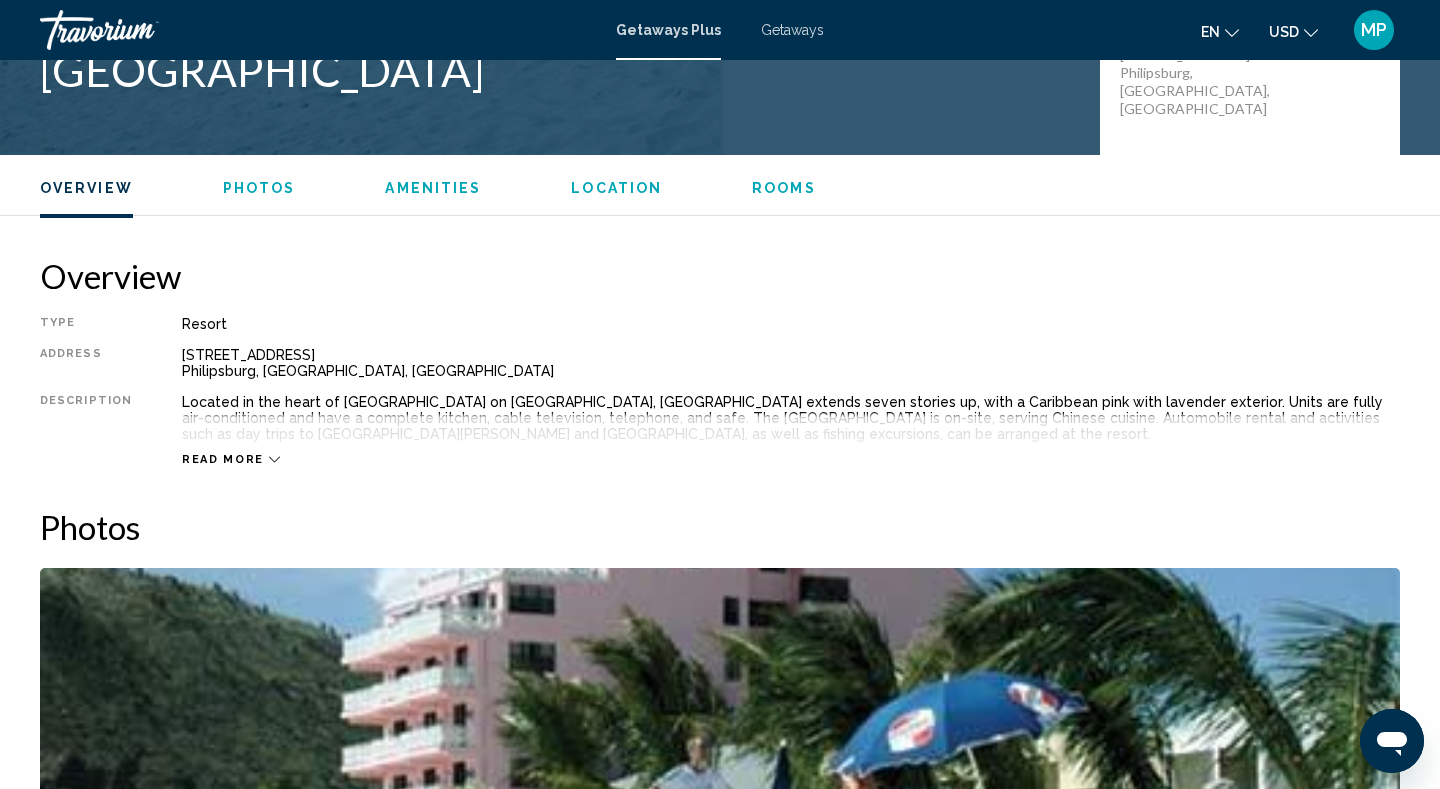 scroll, scrollTop: 498, scrollLeft: 0, axis: vertical 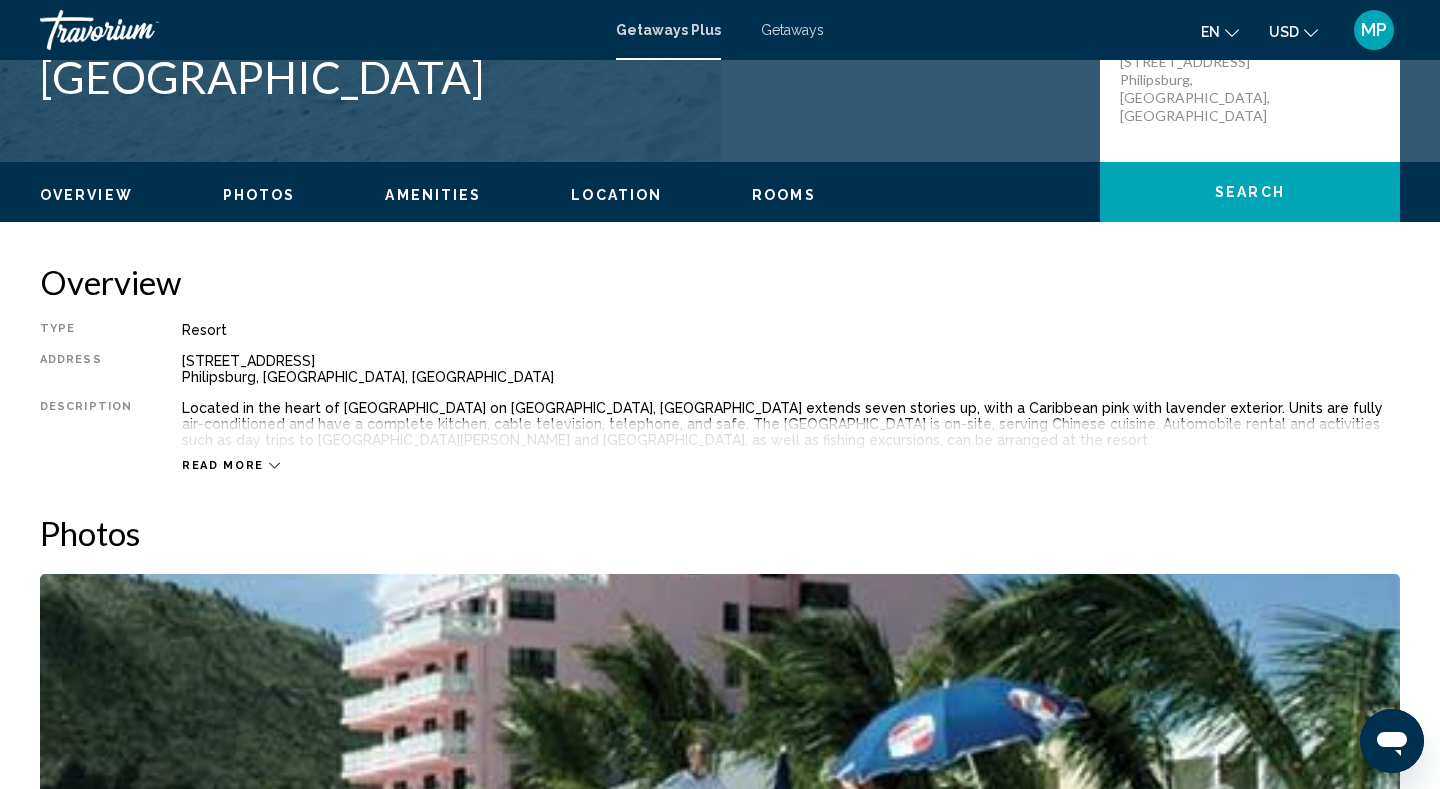 click on "Read more" at bounding box center (223, 465) 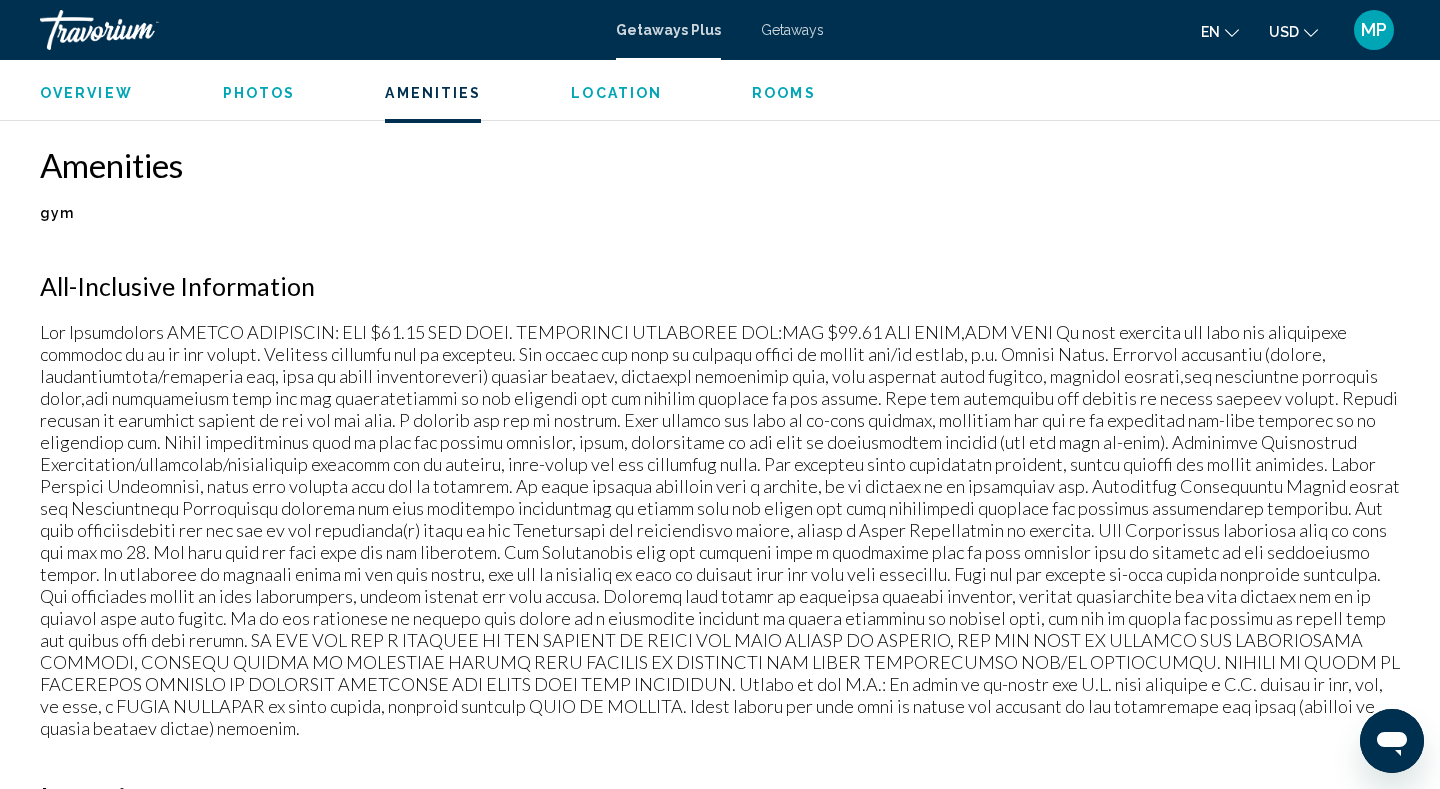 scroll, scrollTop: 1221, scrollLeft: 0, axis: vertical 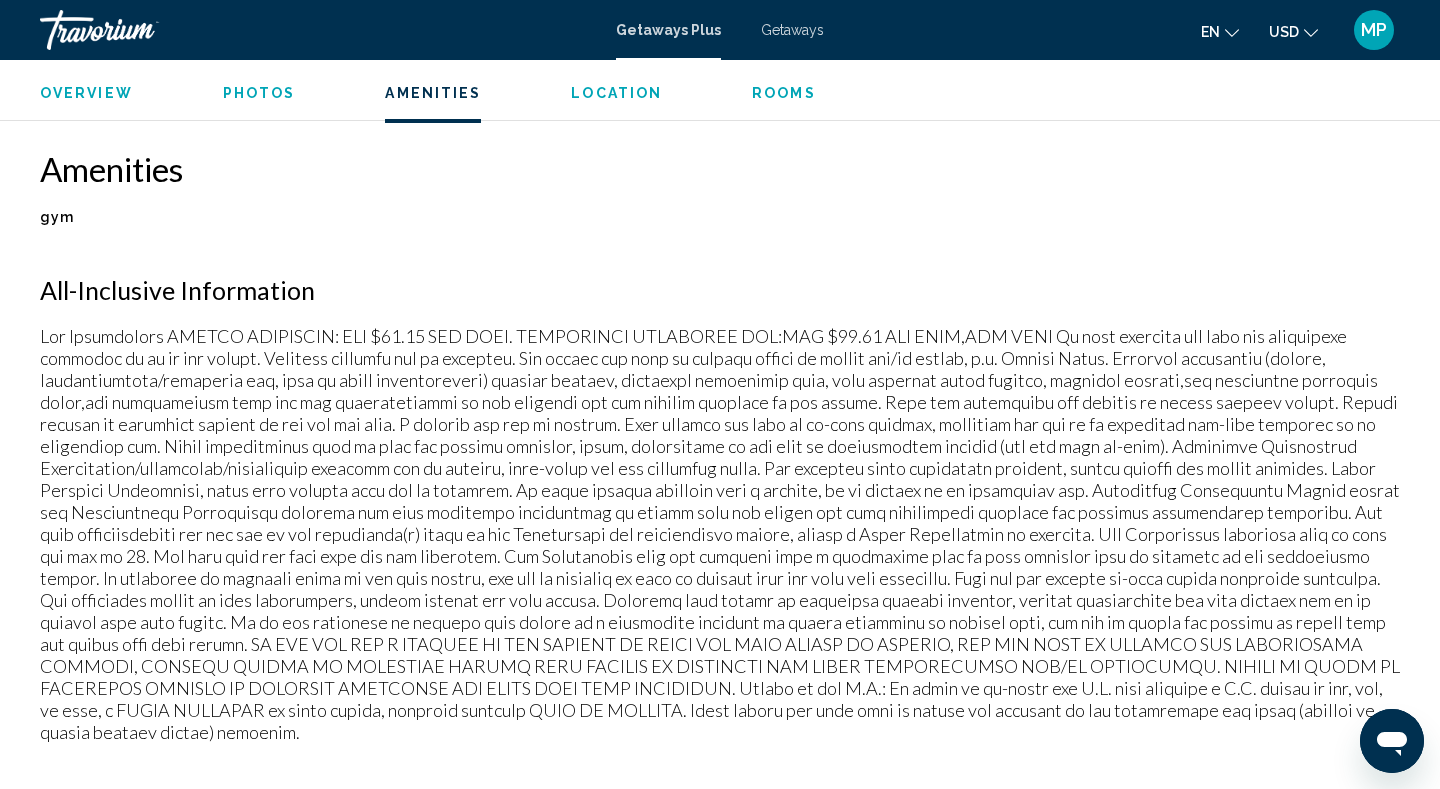 click at bounding box center (720, 534) 